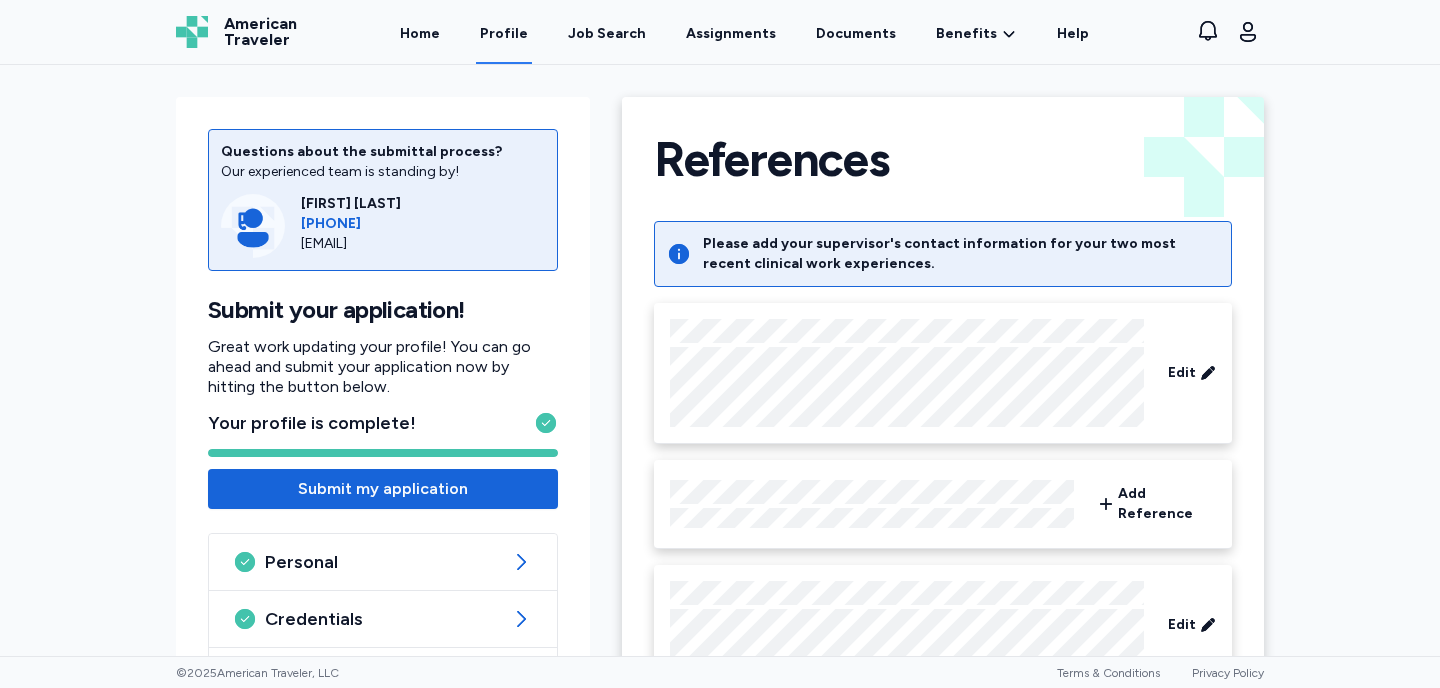 scroll, scrollTop: 0, scrollLeft: 0, axis: both 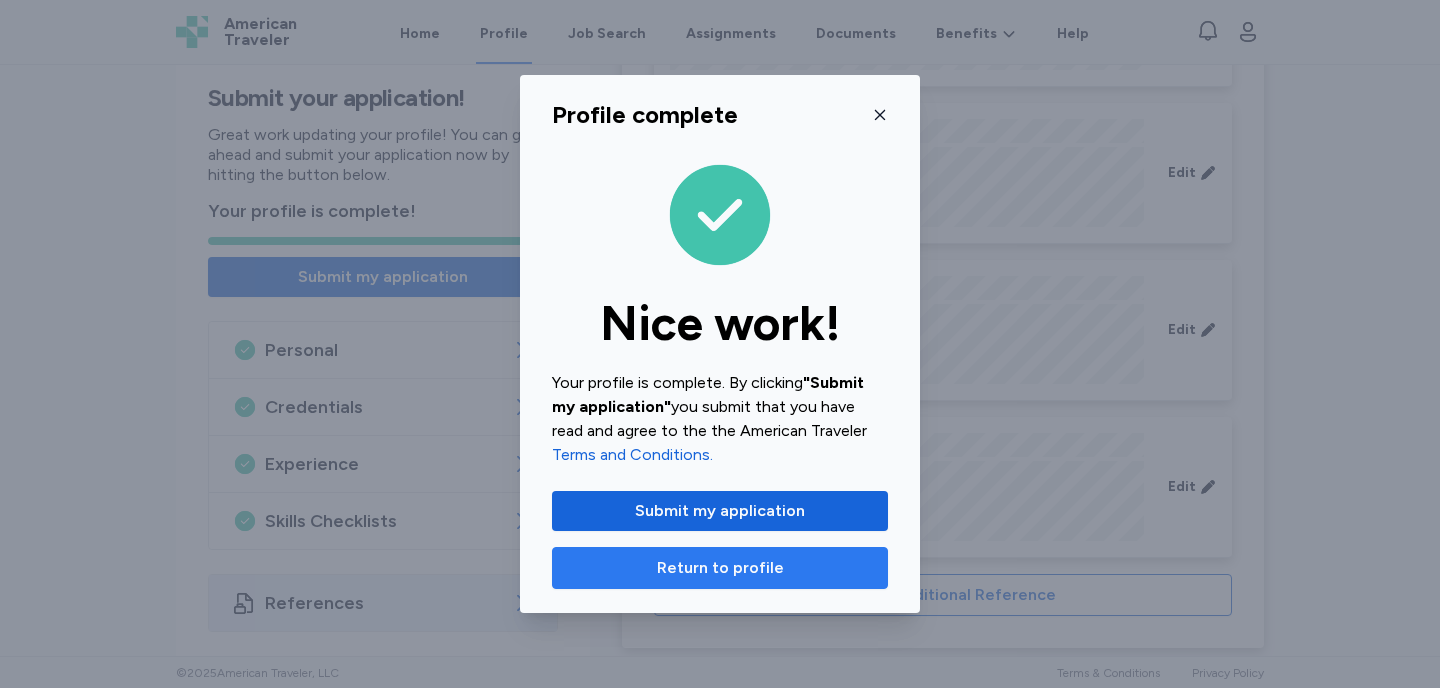 click on "Return to profile" at bounding box center (720, 568) 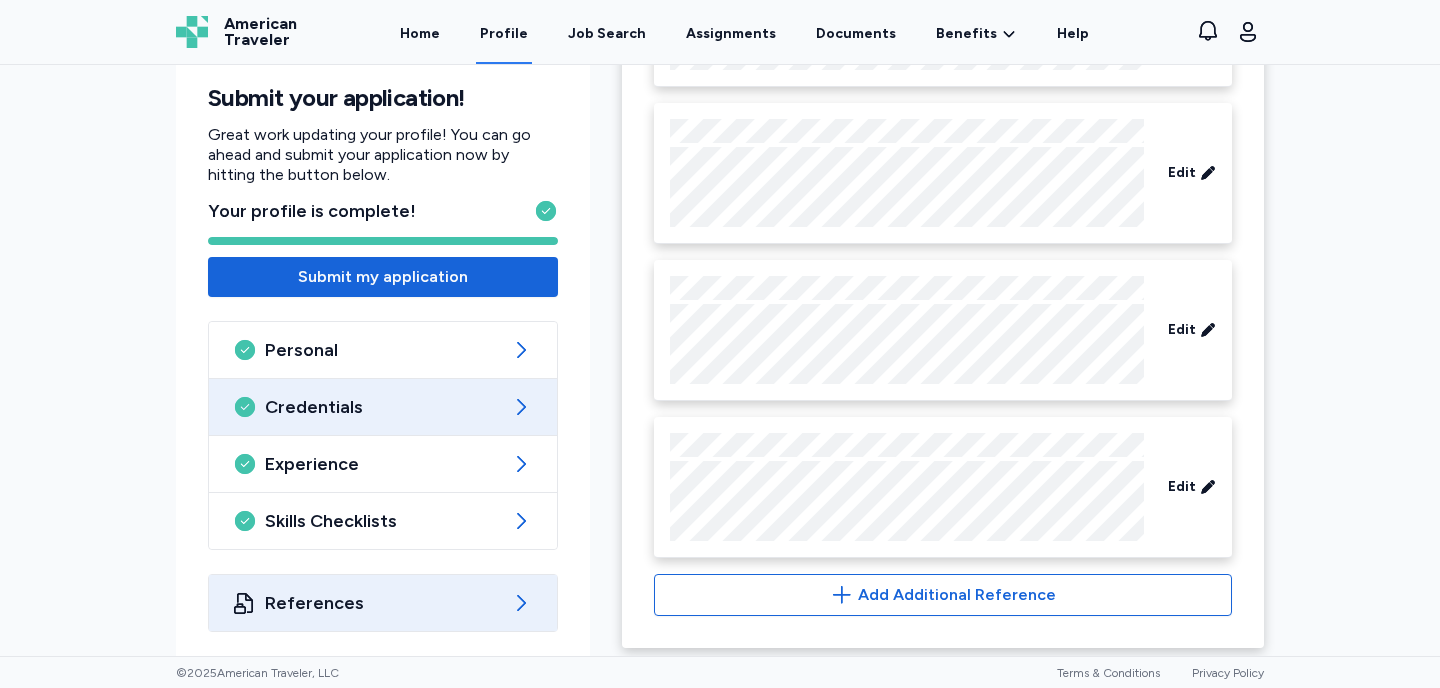 click on "Credentials" at bounding box center (383, 407) 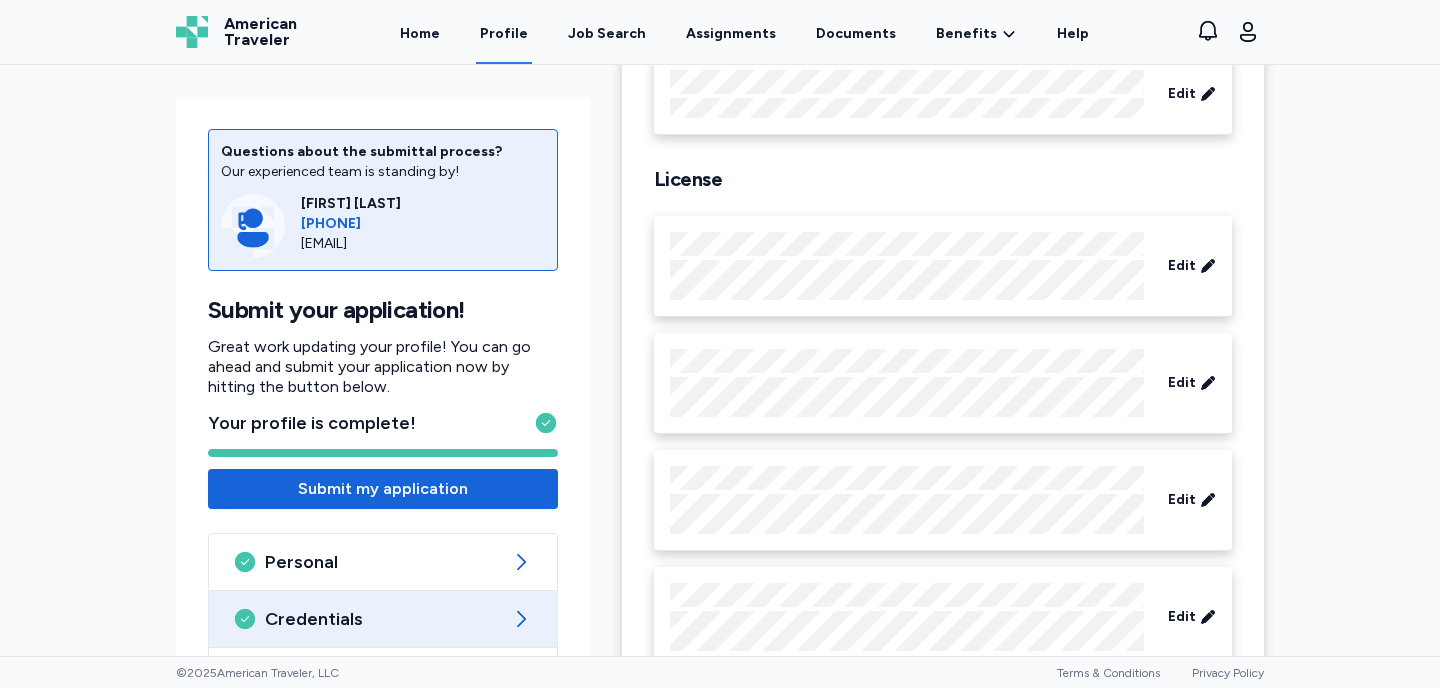 scroll, scrollTop: 663, scrollLeft: 0, axis: vertical 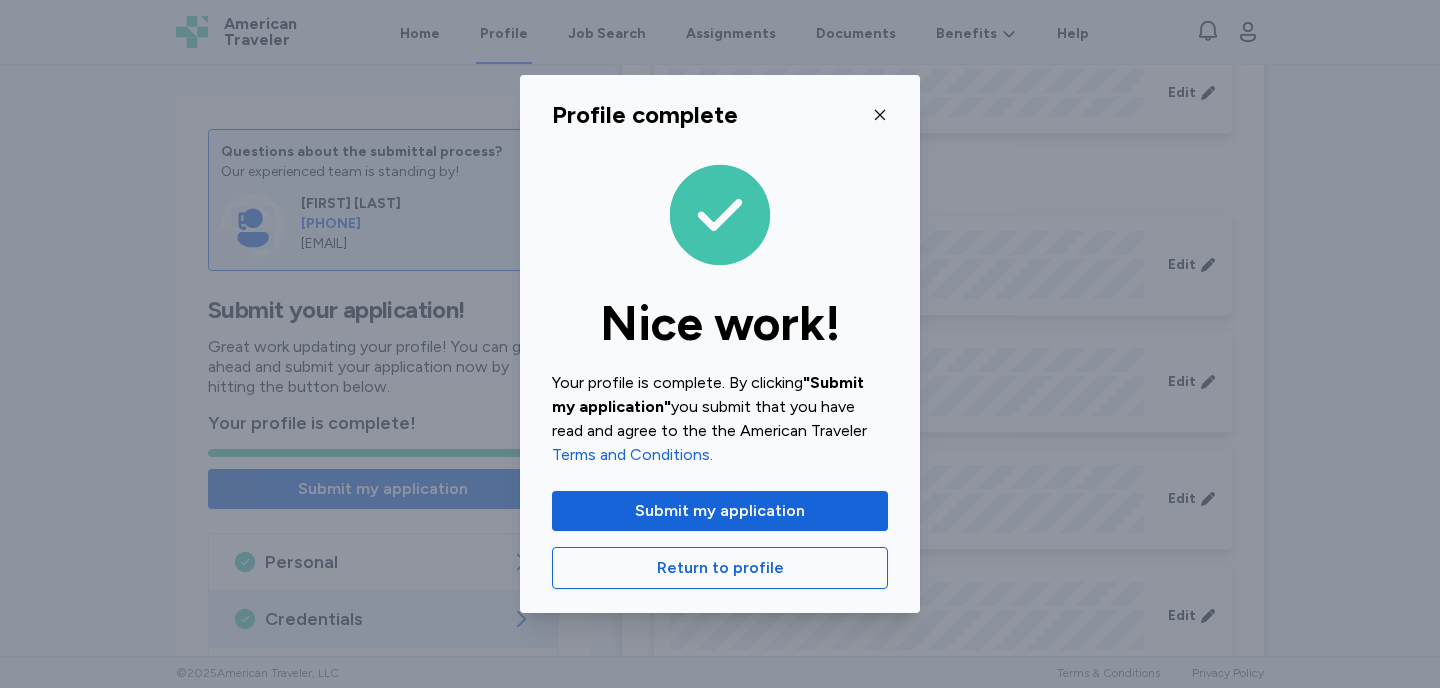 click 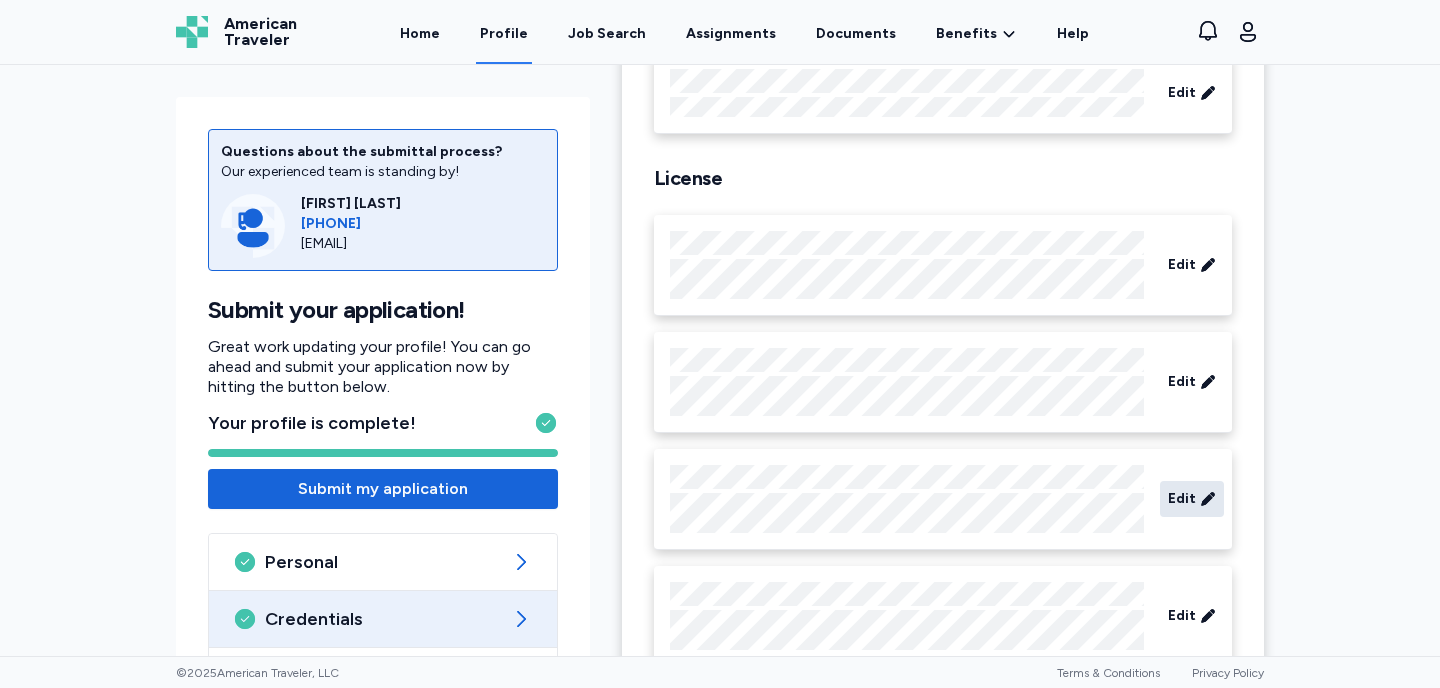 click 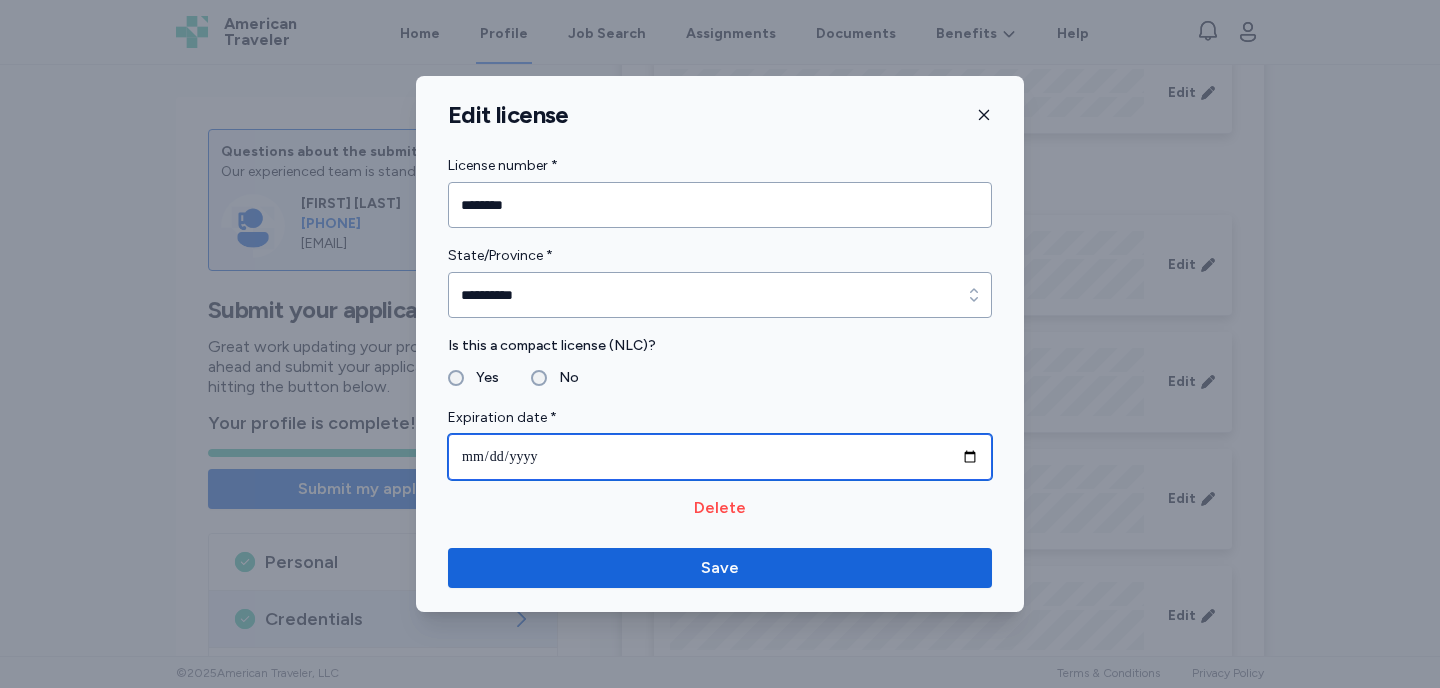 click on "**********" at bounding box center (720, 457) 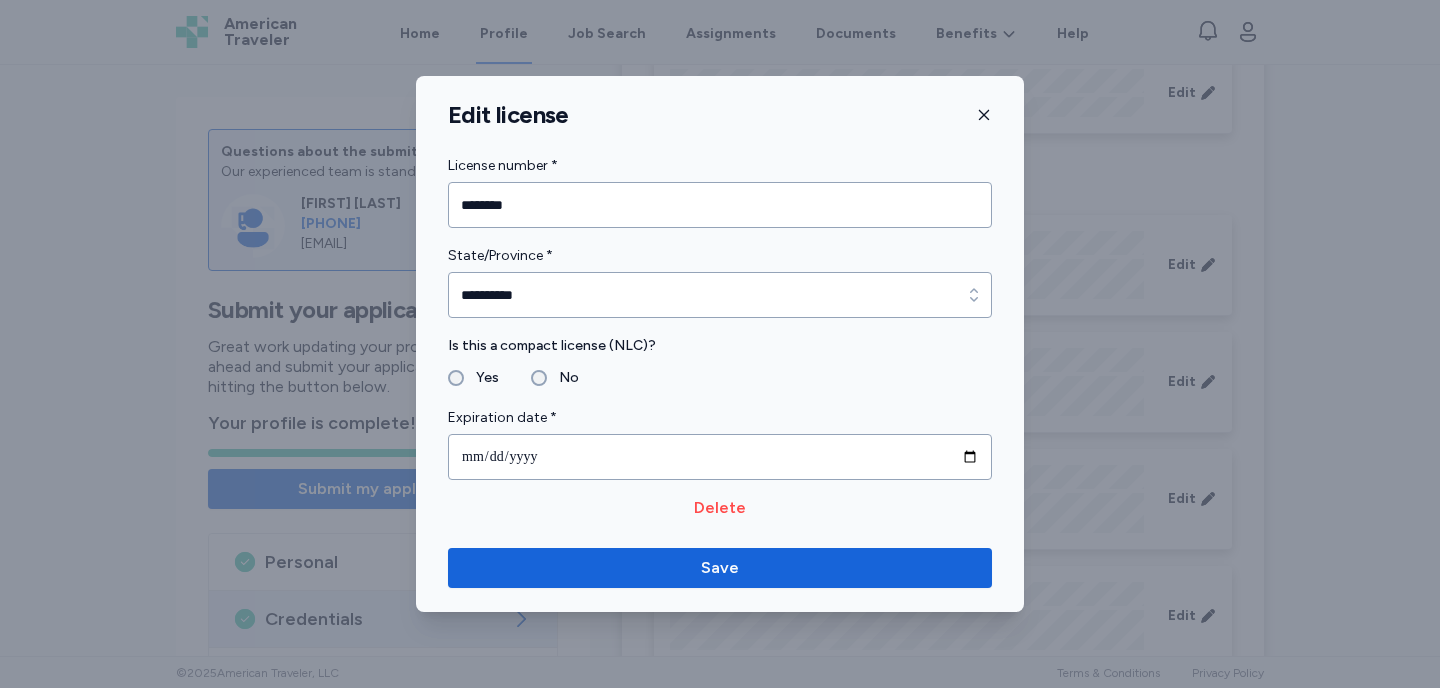 type on "**********" 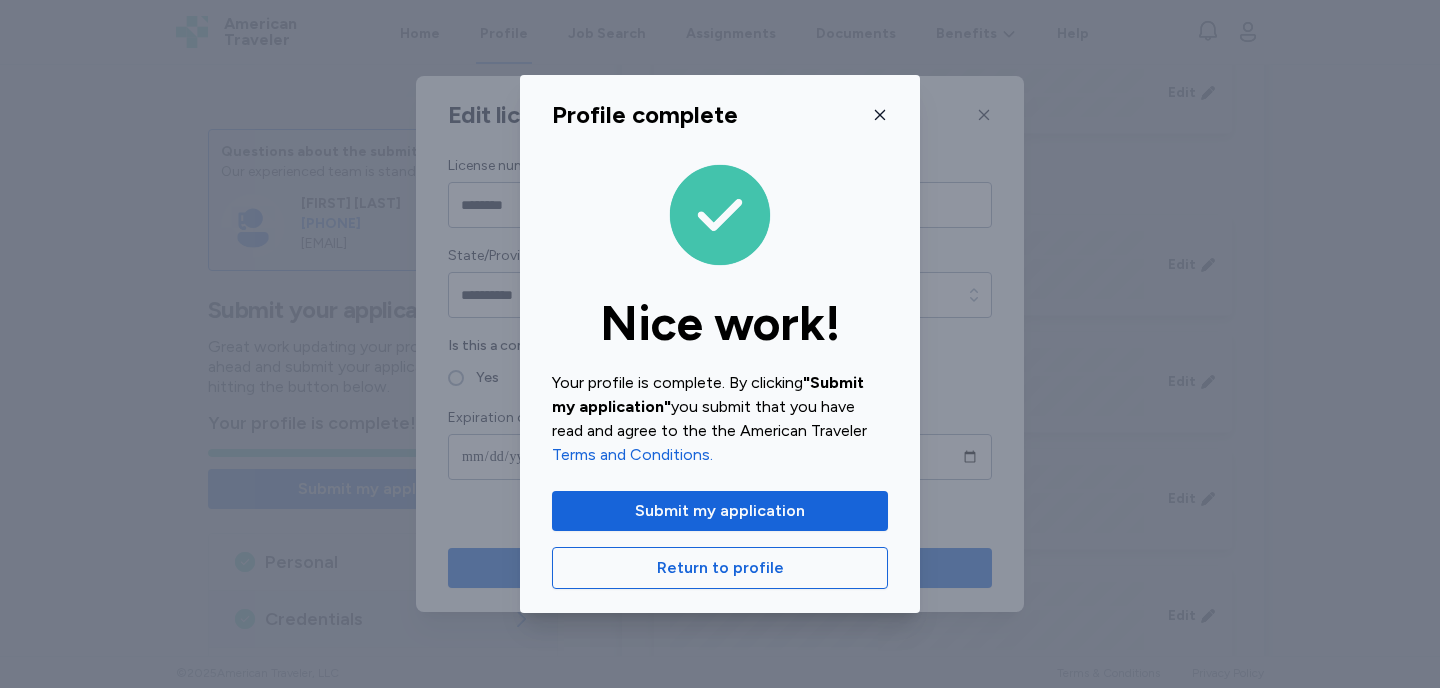 click 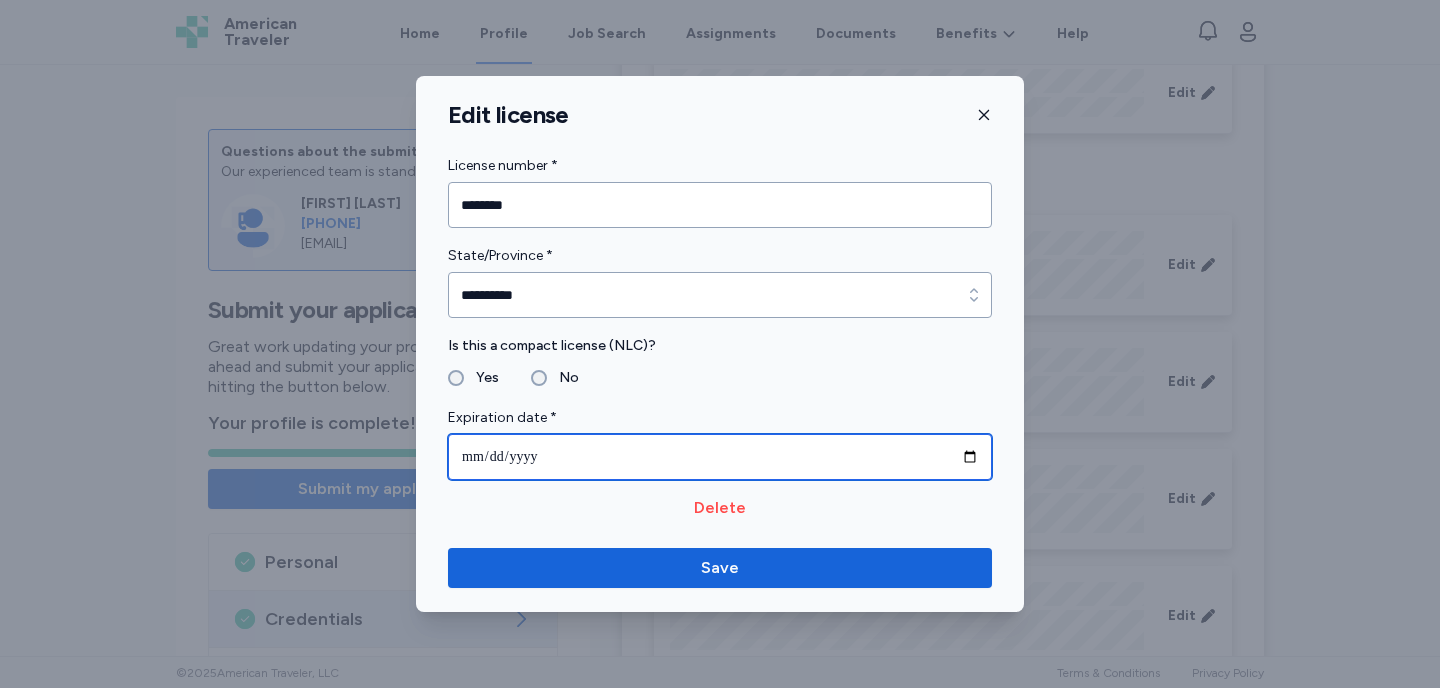 click on "**********" at bounding box center (720, 457) 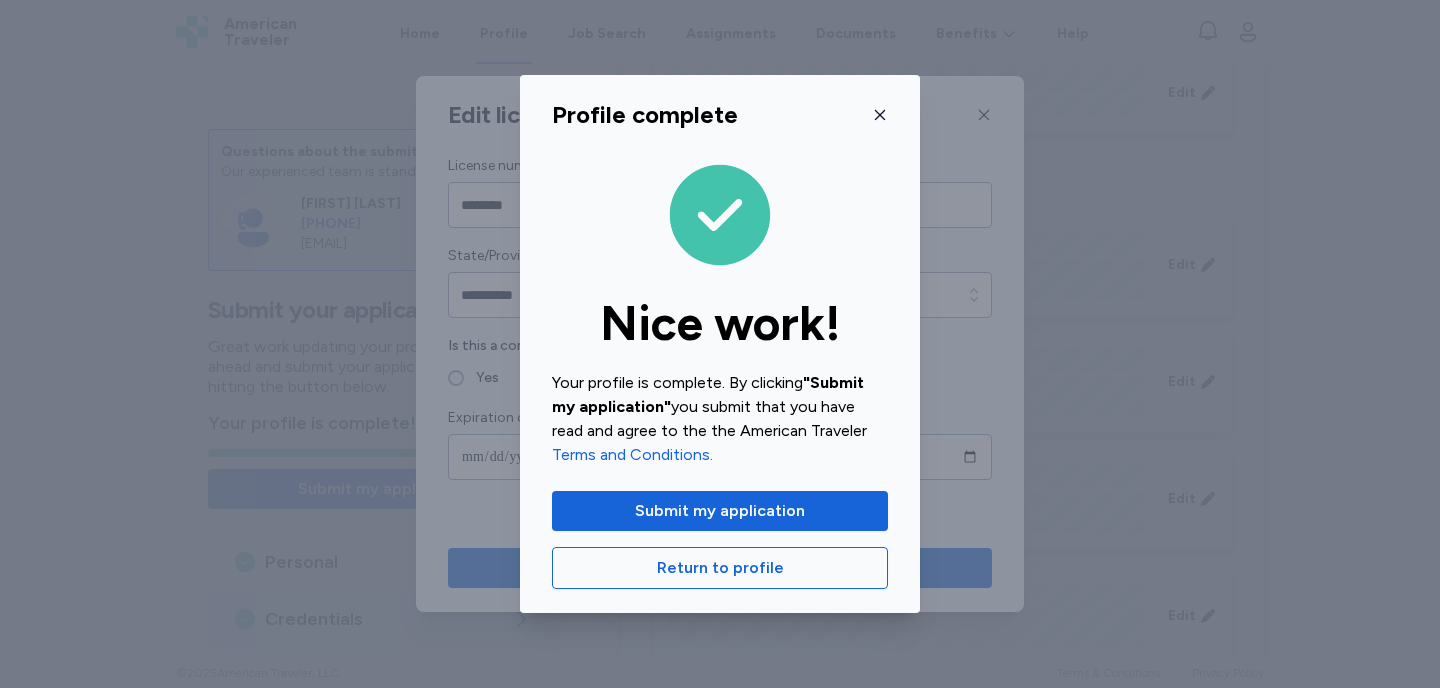 click 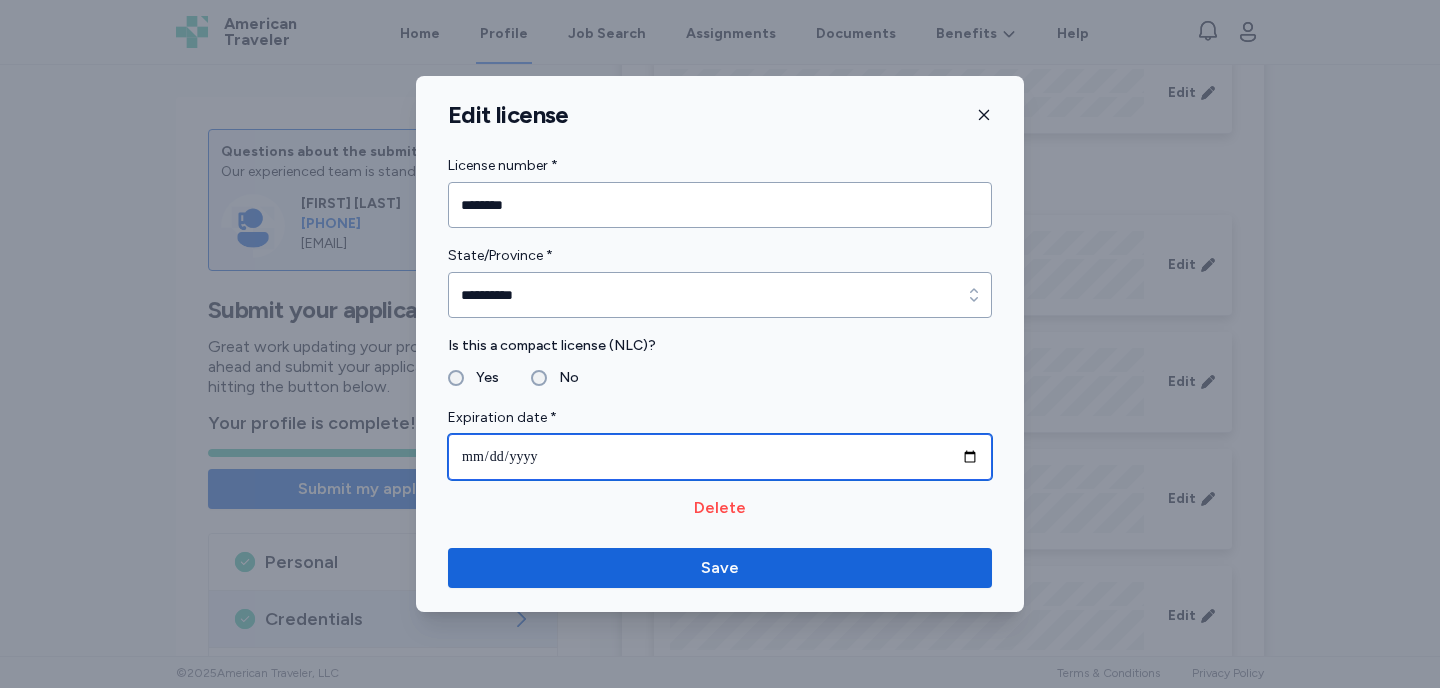 click on "**********" at bounding box center [720, 457] 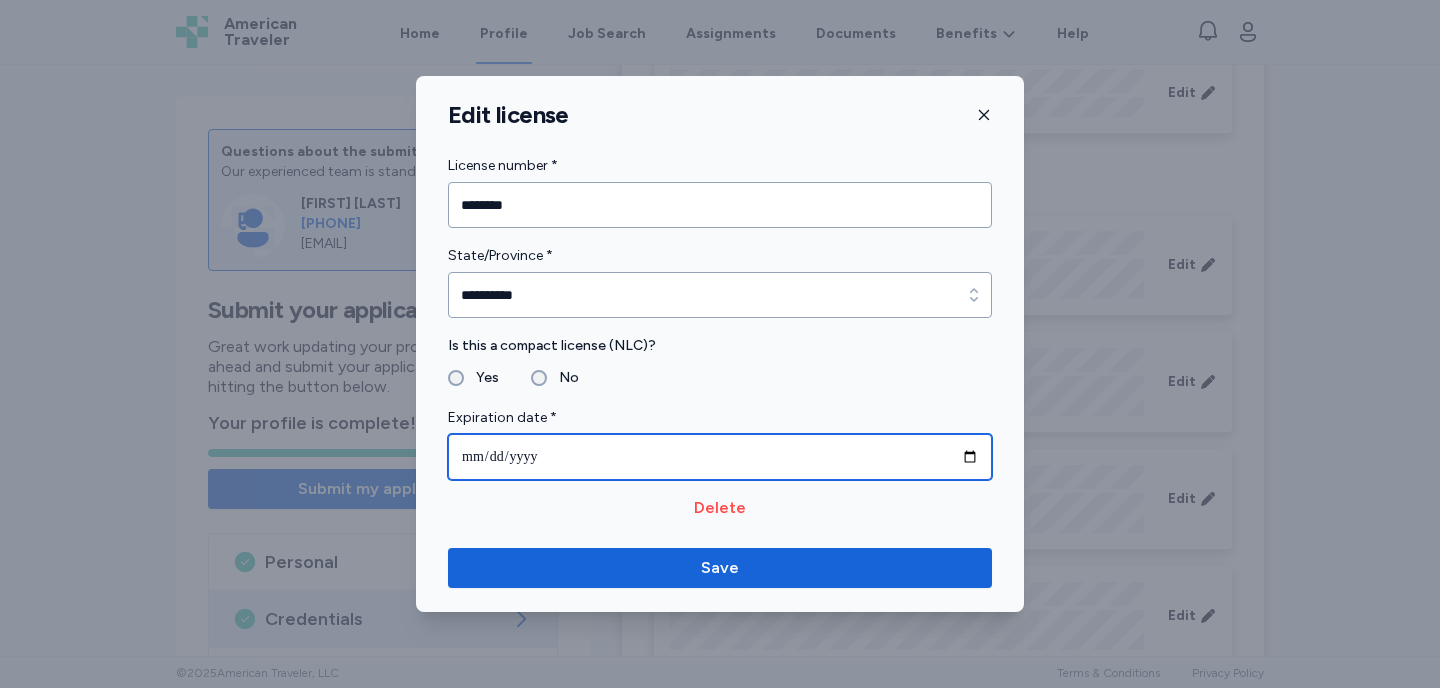 type on "**********" 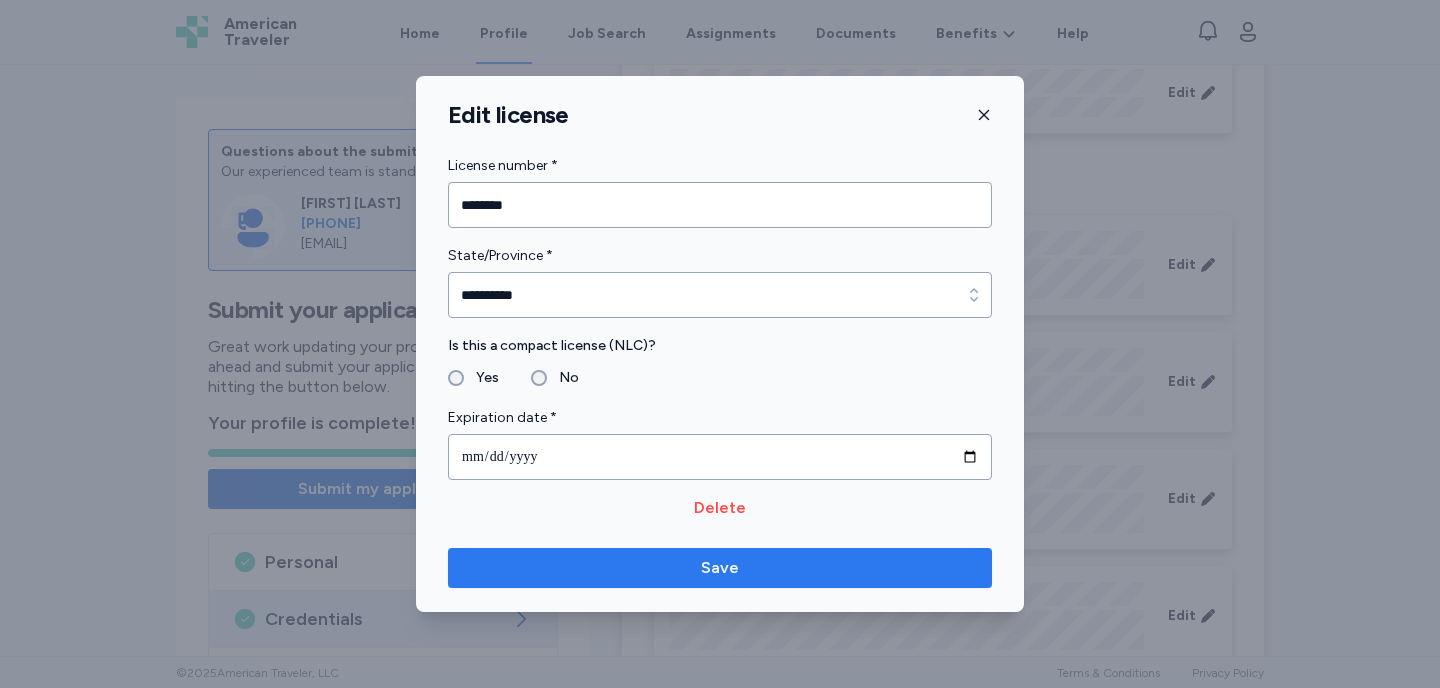 click on "Save" at bounding box center (720, 568) 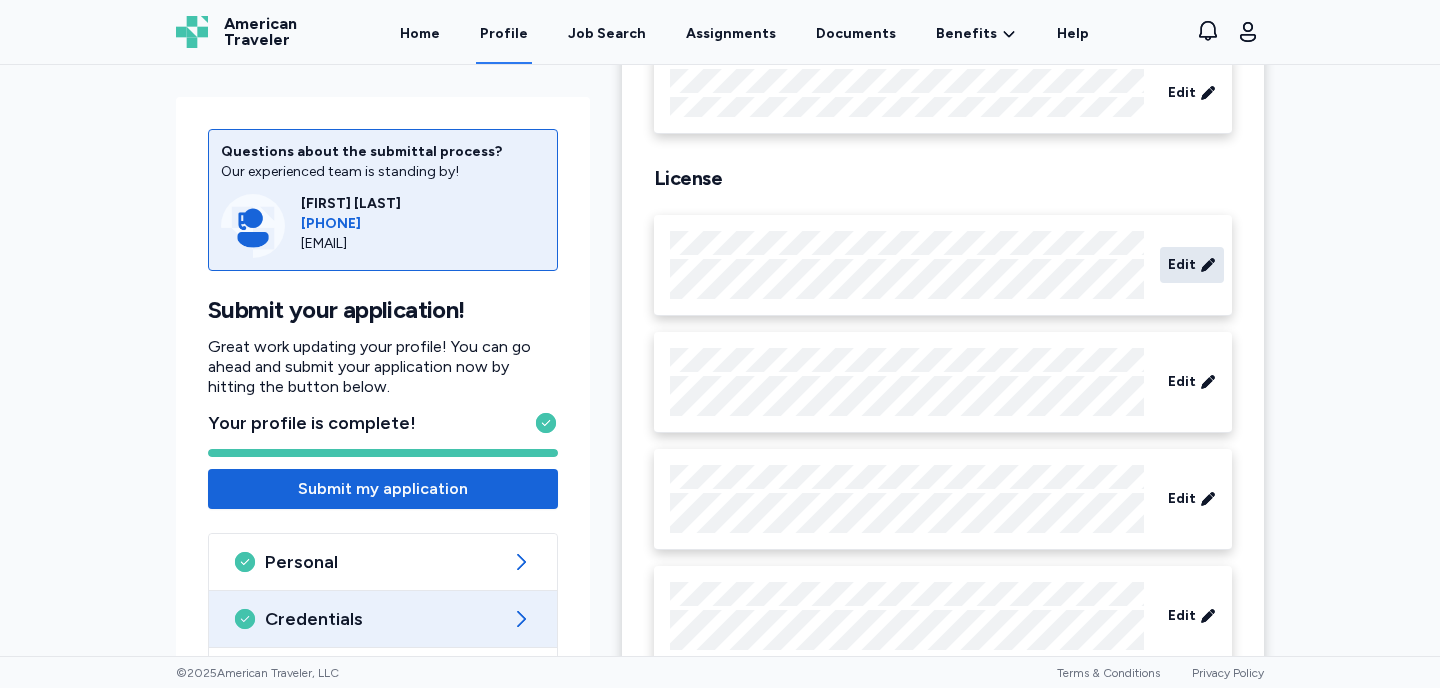 click on "Edit" at bounding box center (1182, 265) 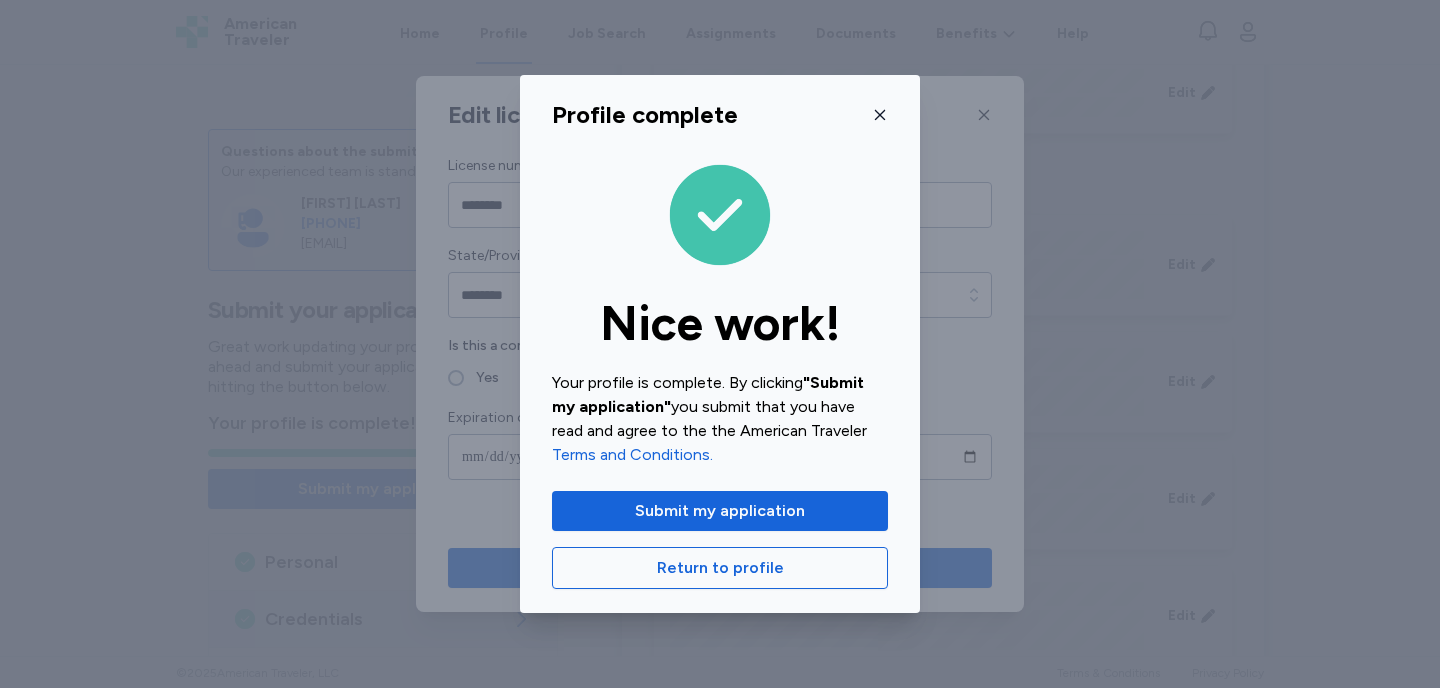 click 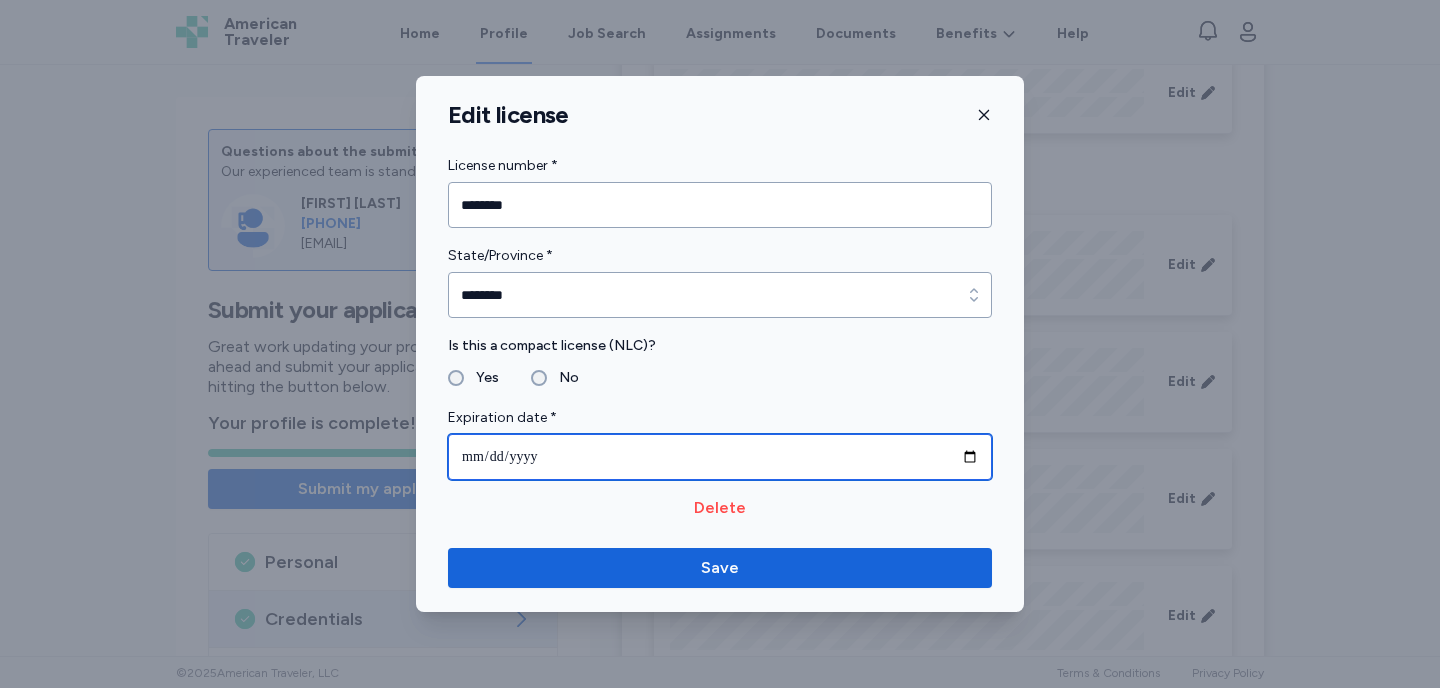 click on "**********" at bounding box center [720, 457] 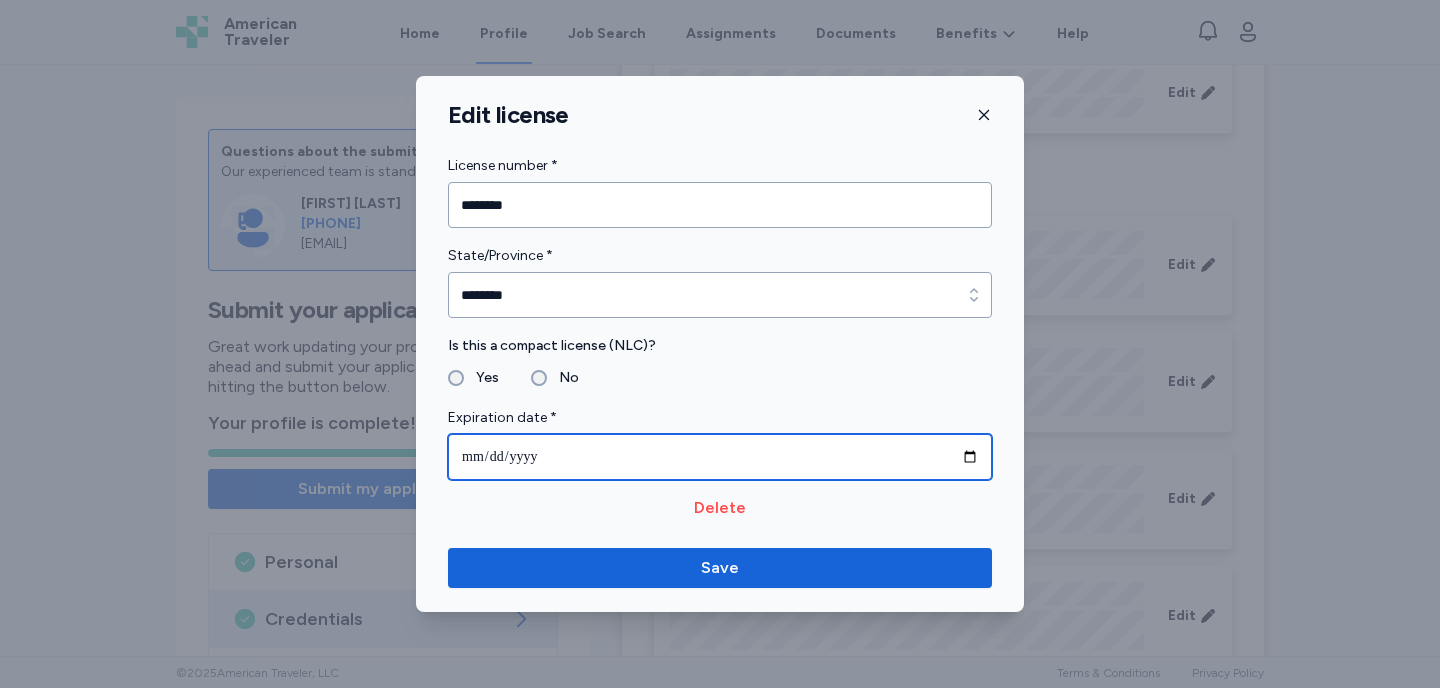 click on "**********" at bounding box center [720, 457] 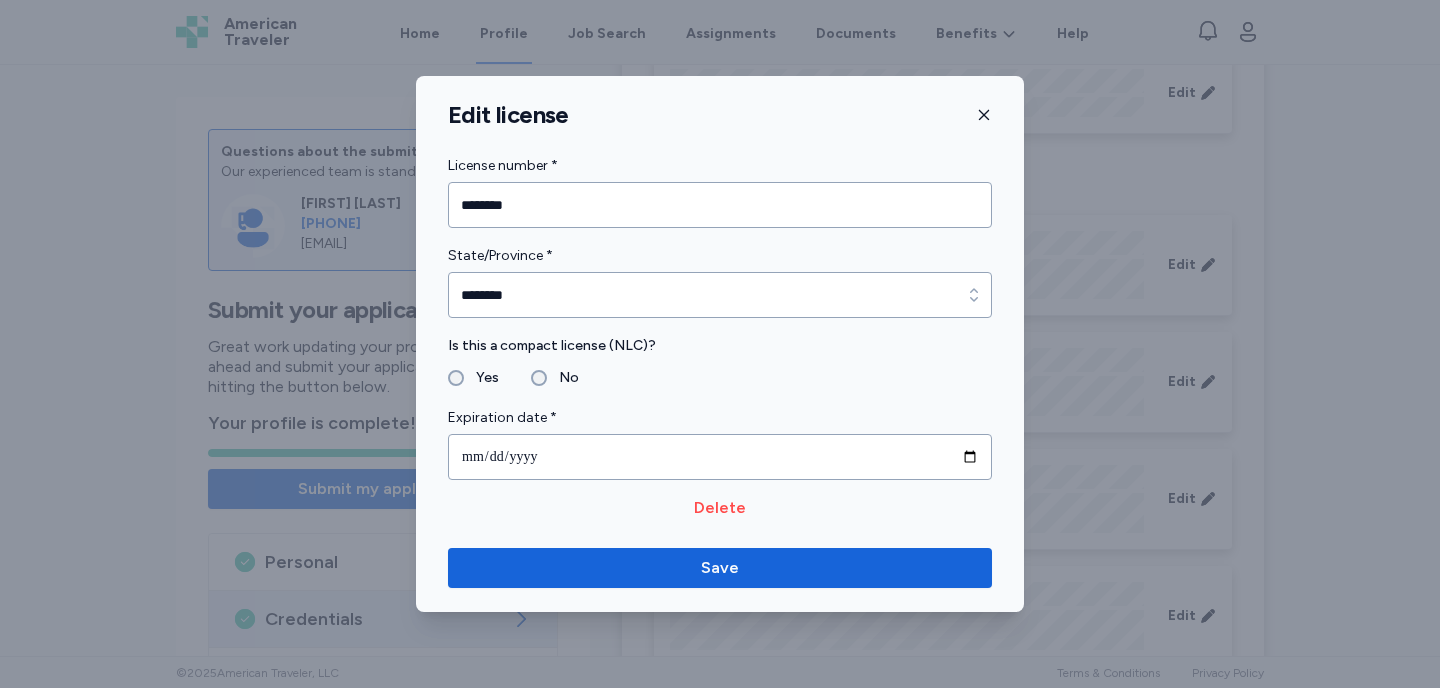 type on "**********" 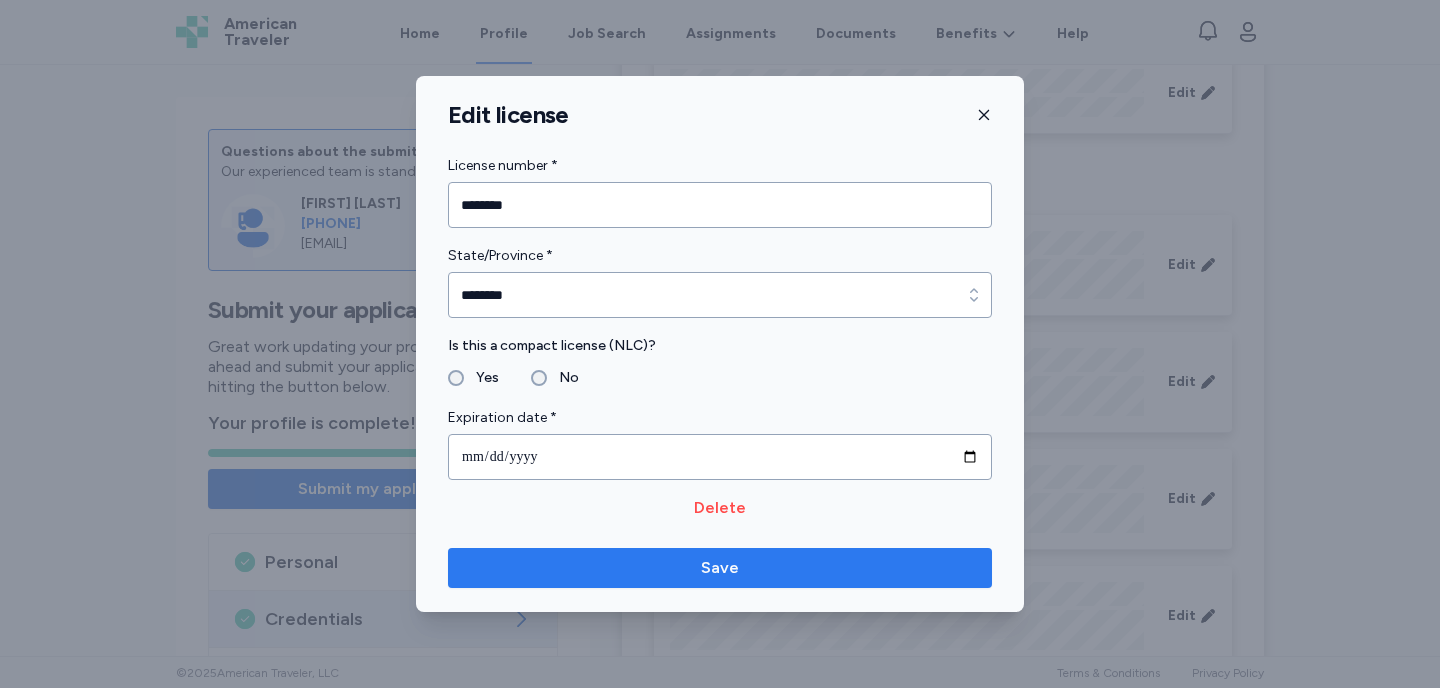 click on "Save" at bounding box center [720, 568] 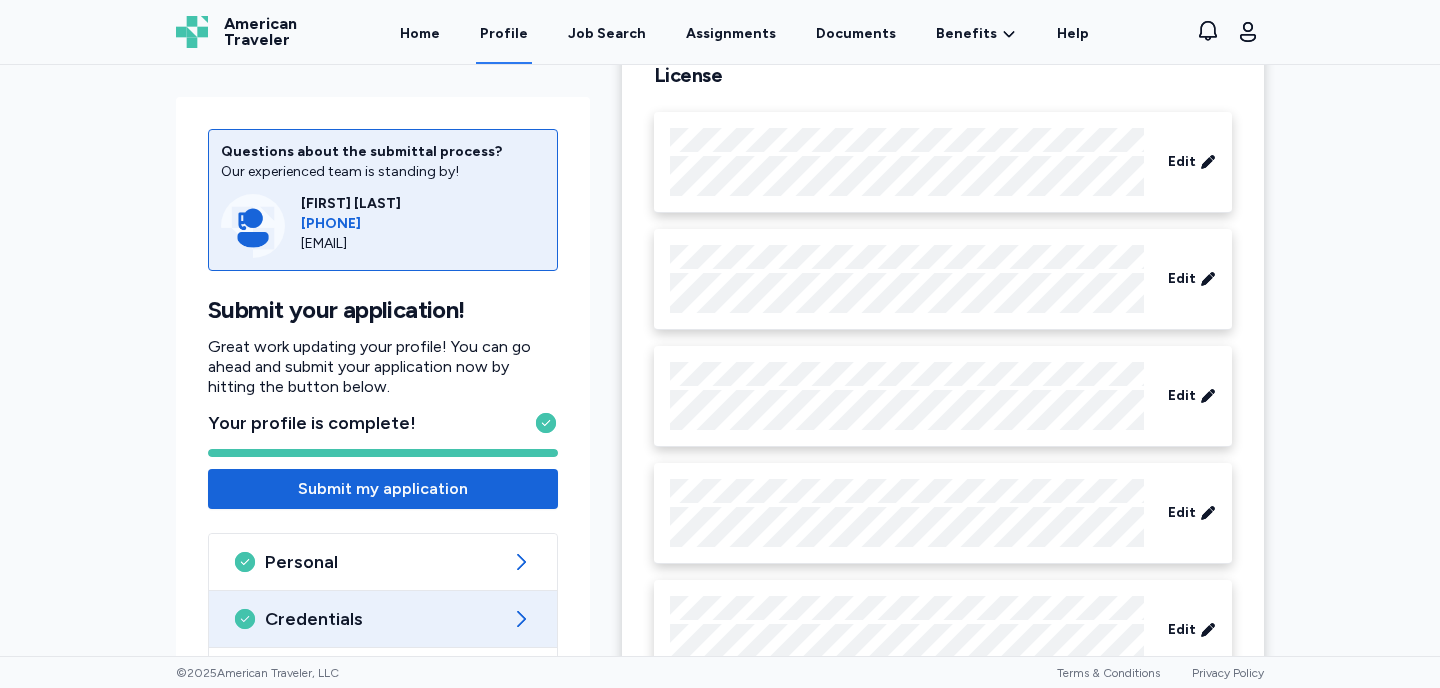 scroll, scrollTop: 783, scrollLeft: 0, axis: vertical 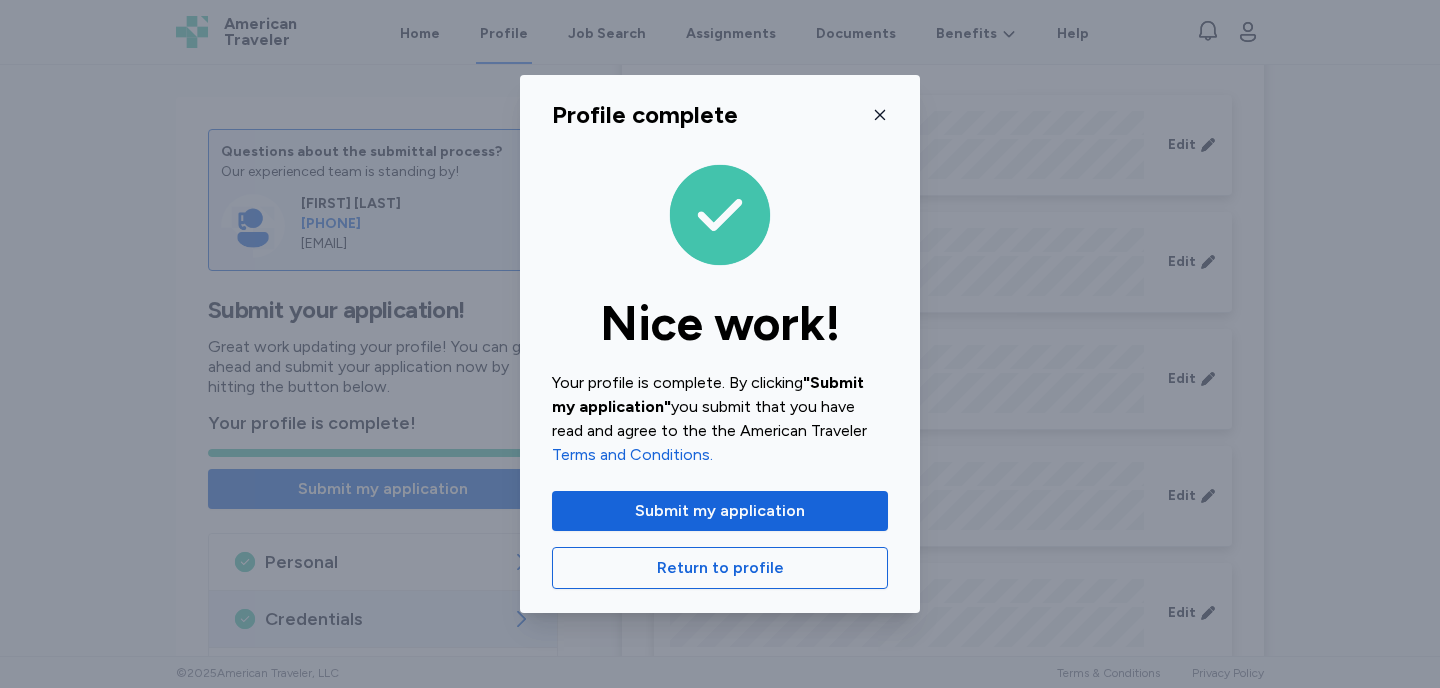 click 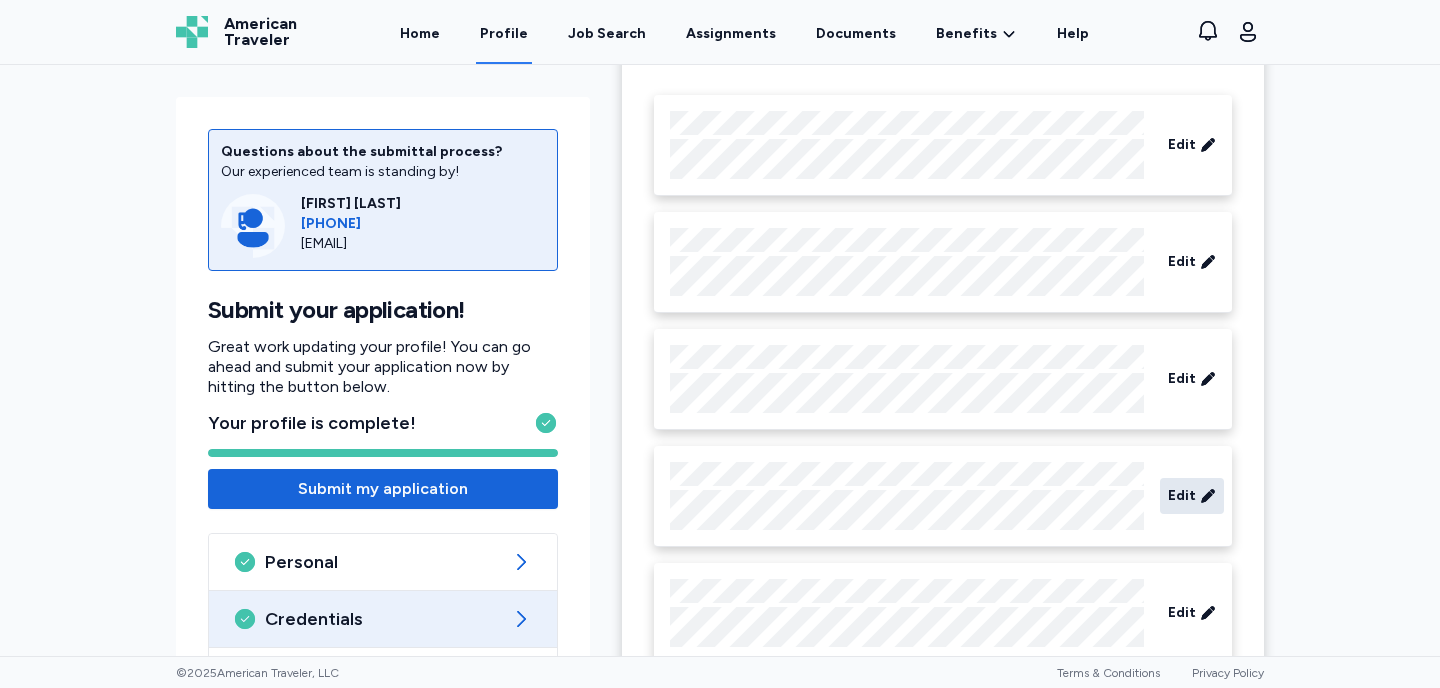 click 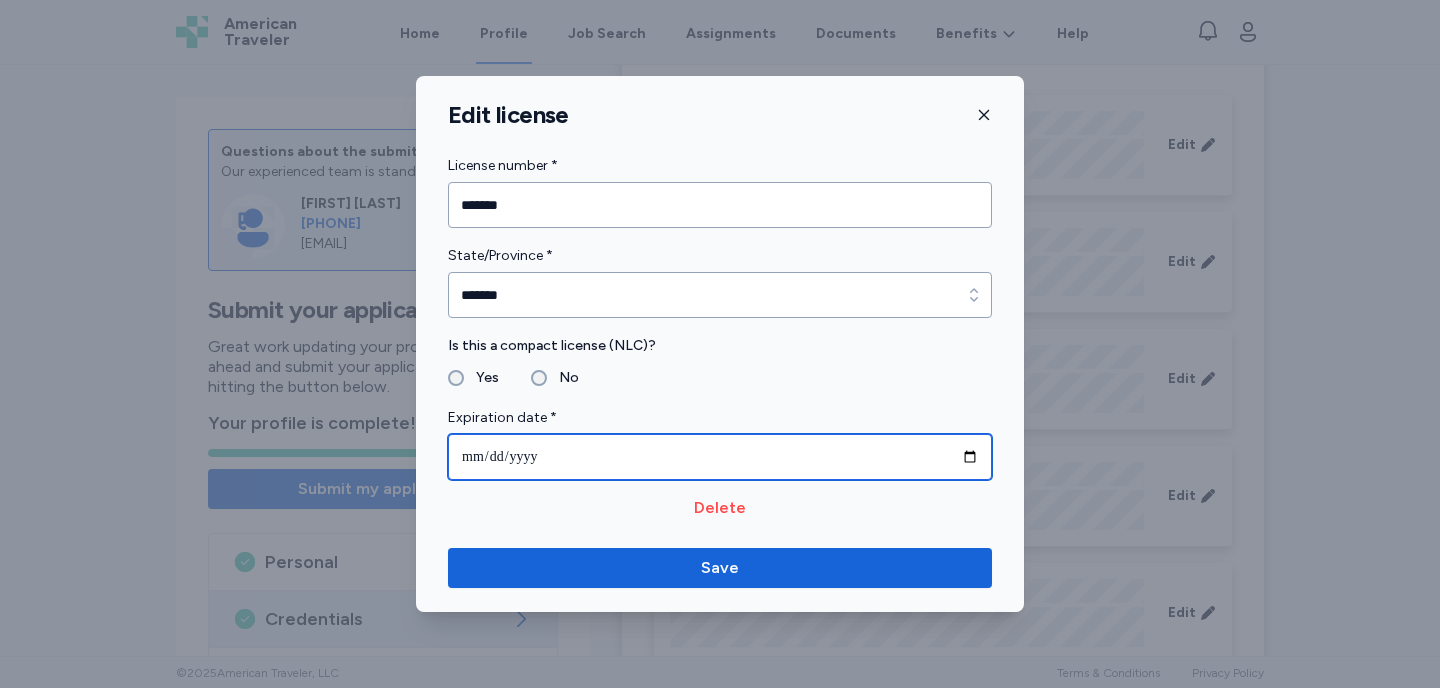 click on "**********" at bounding box center (720, 457) 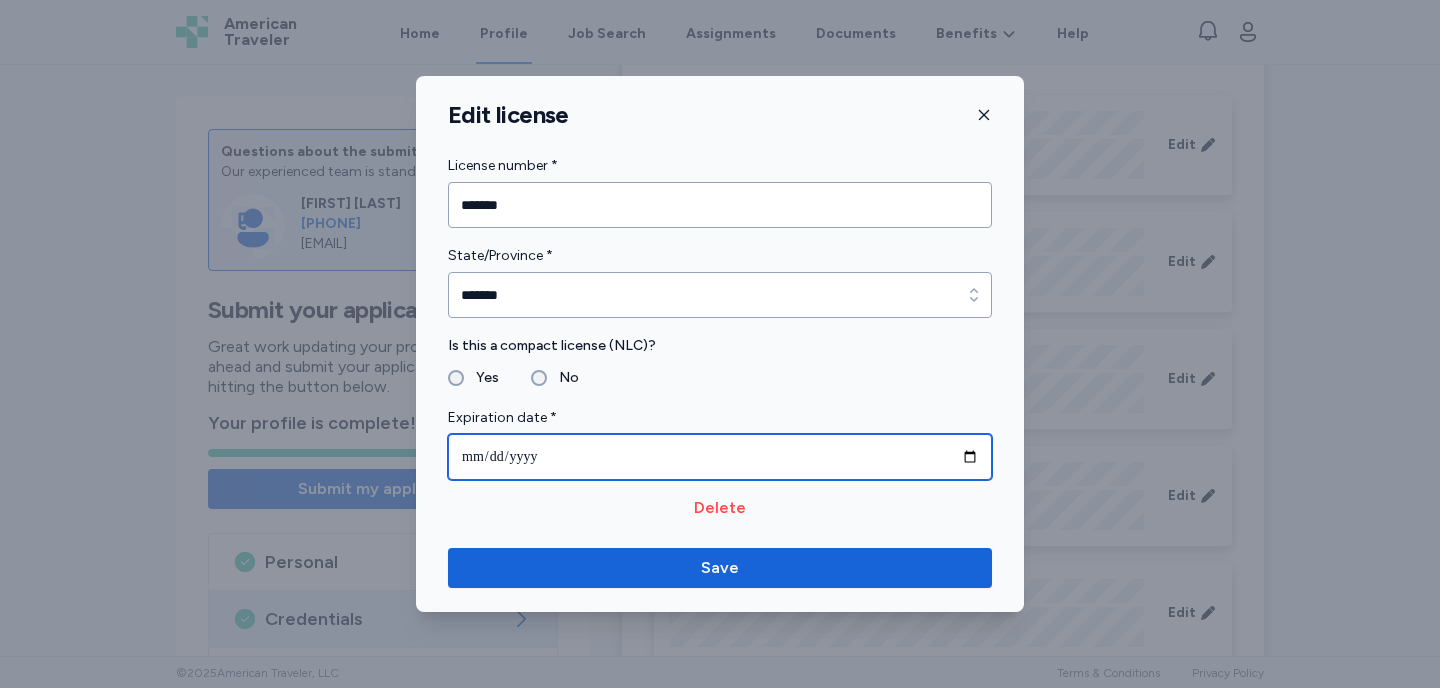click on "**********" at bounding box center [720, 457] 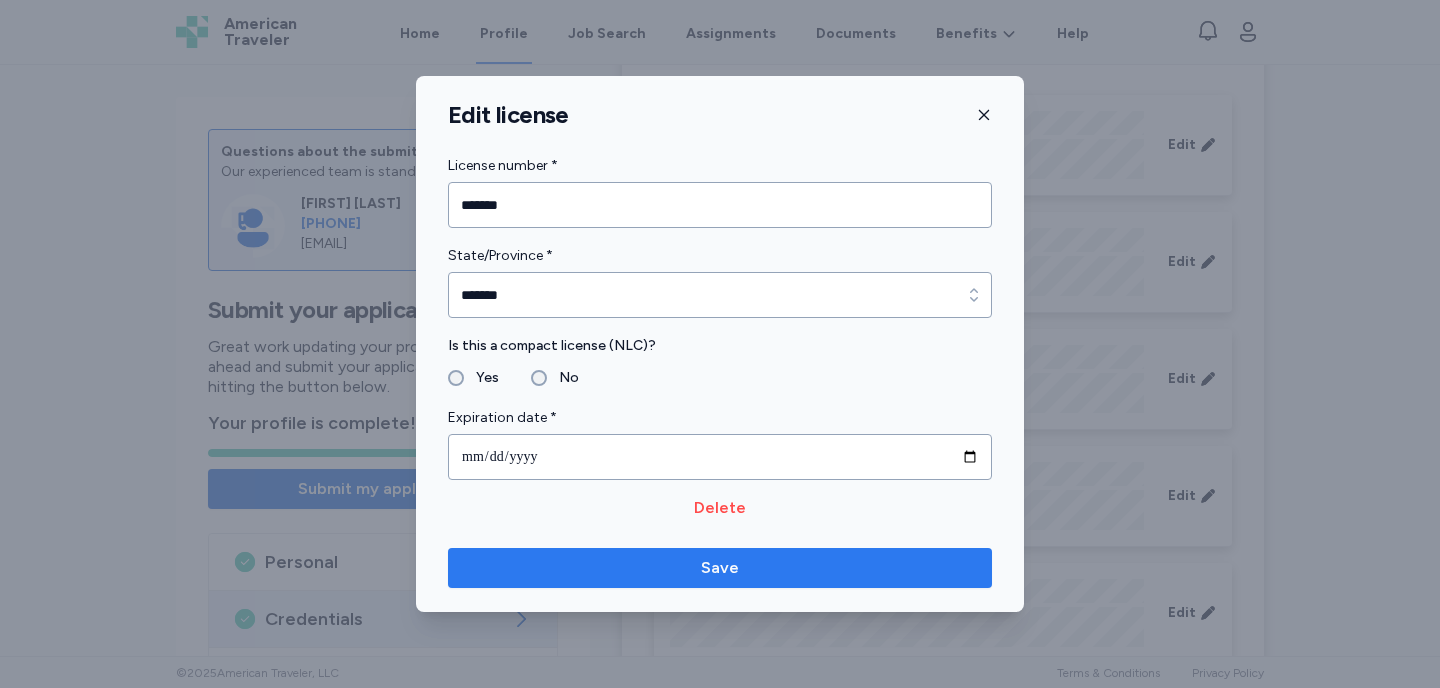 click on "Save" at bounding box center (720, 568) 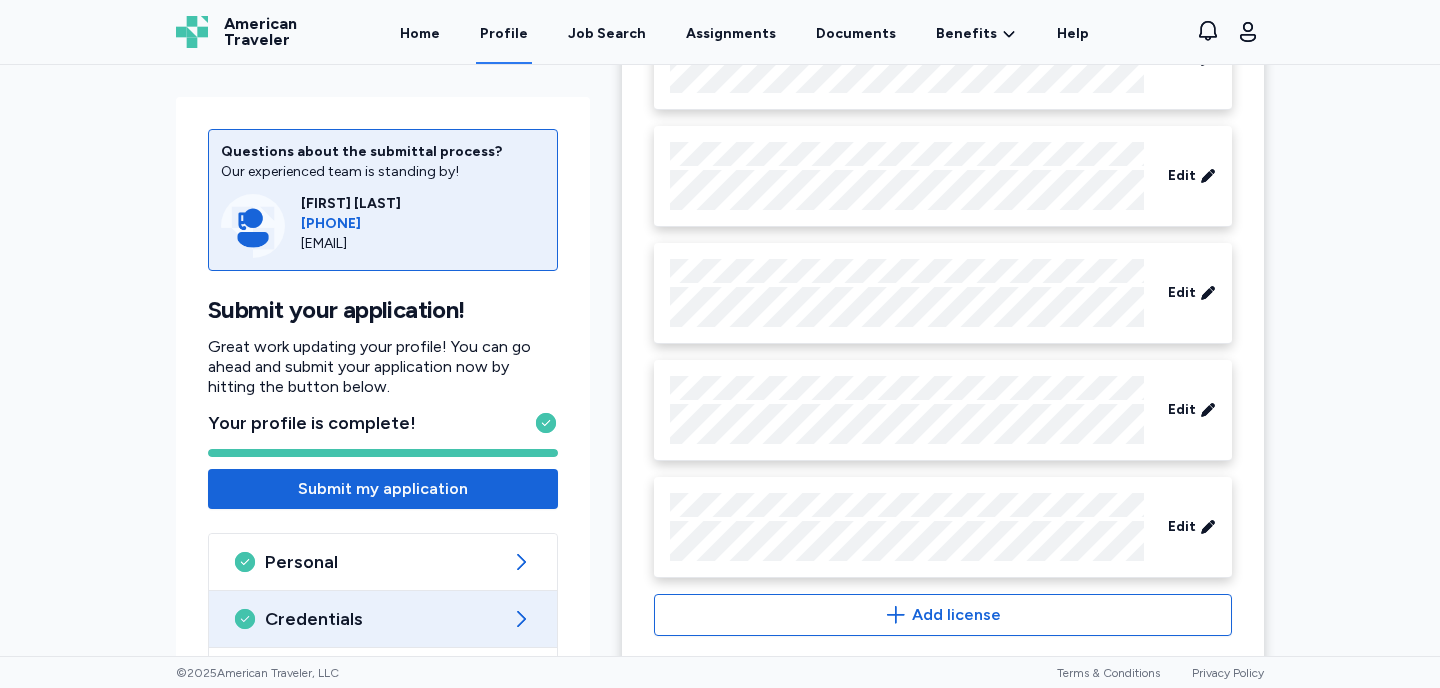 scroll, scrollTop: 877, scrollLeft: 0, axis: vertical 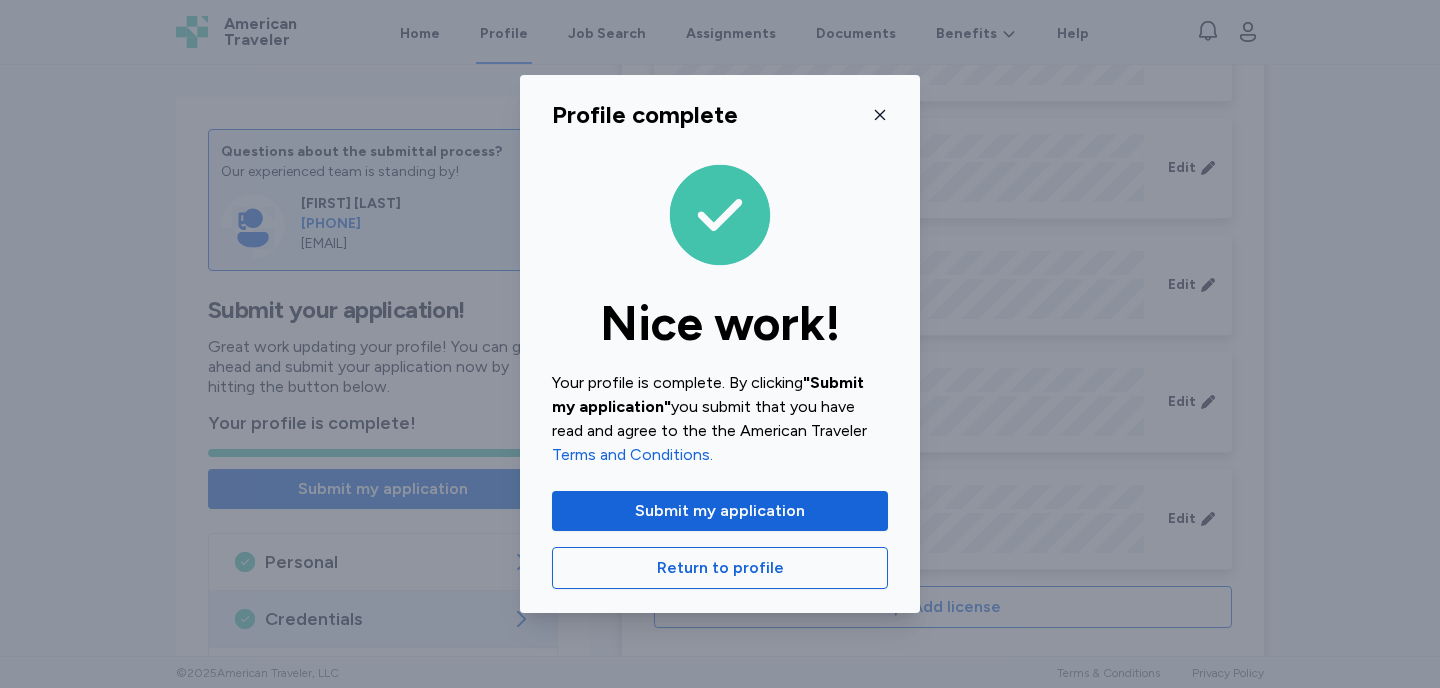 click 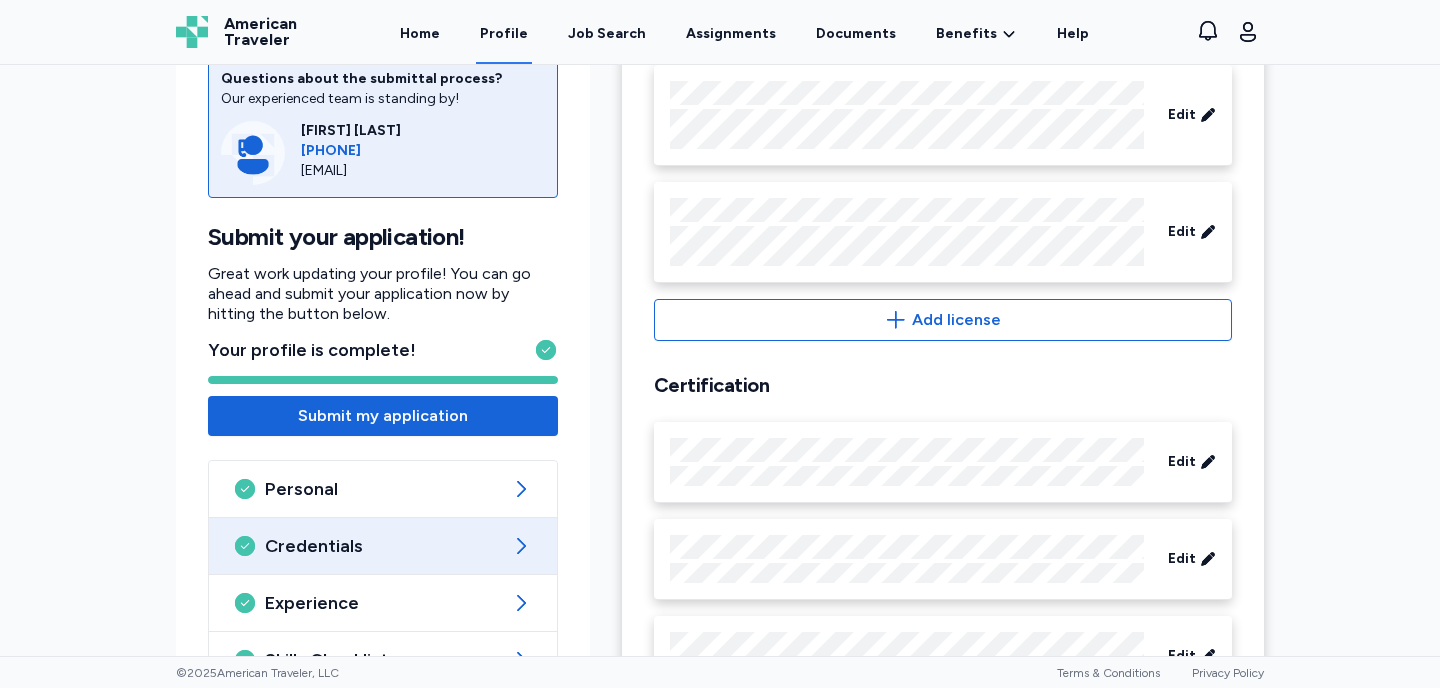 scroll, scrollTop: 1311, scrollLeft: 0, axis: vertical 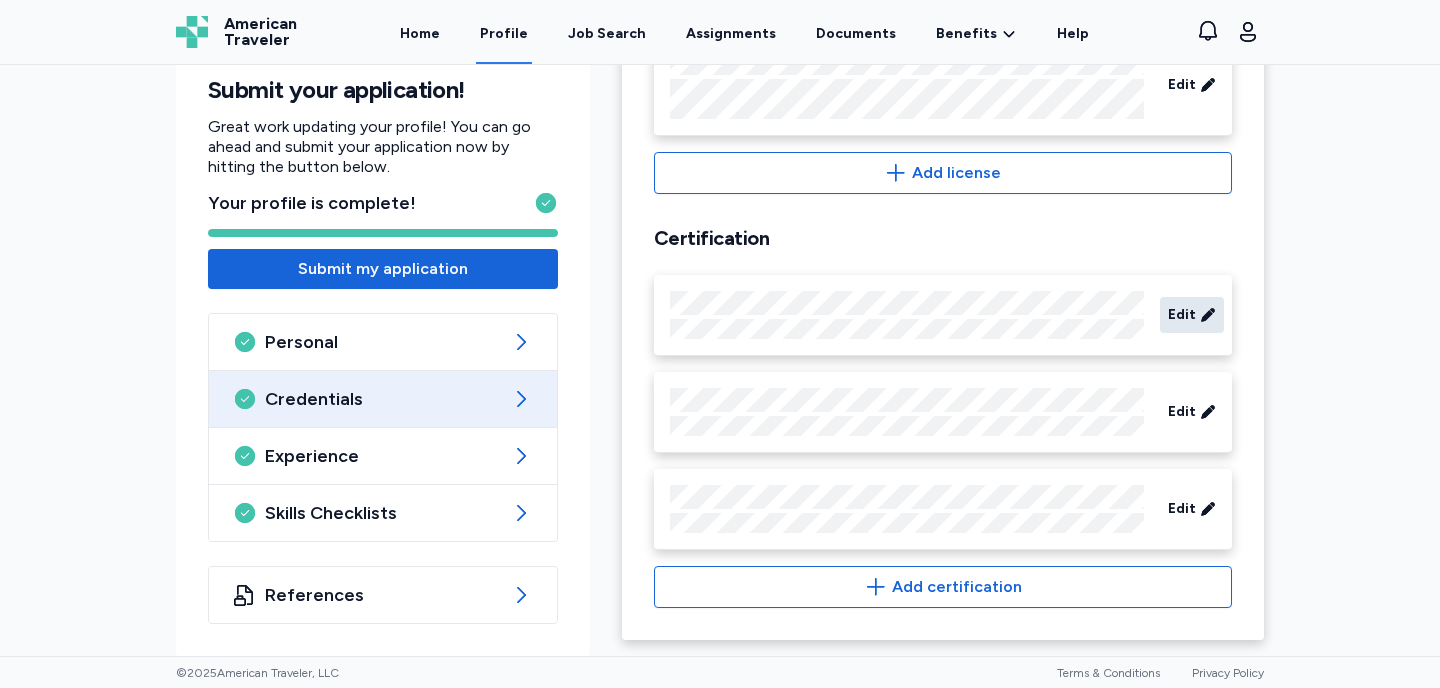 click 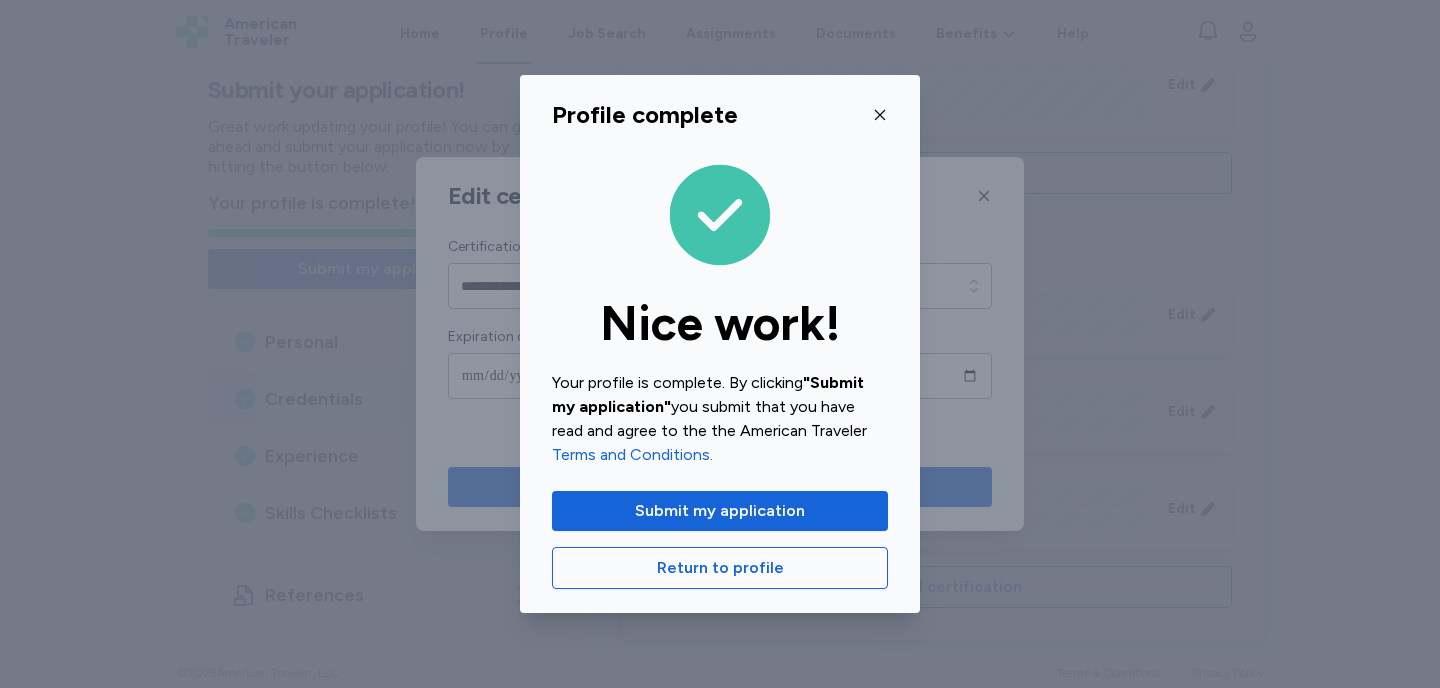 click 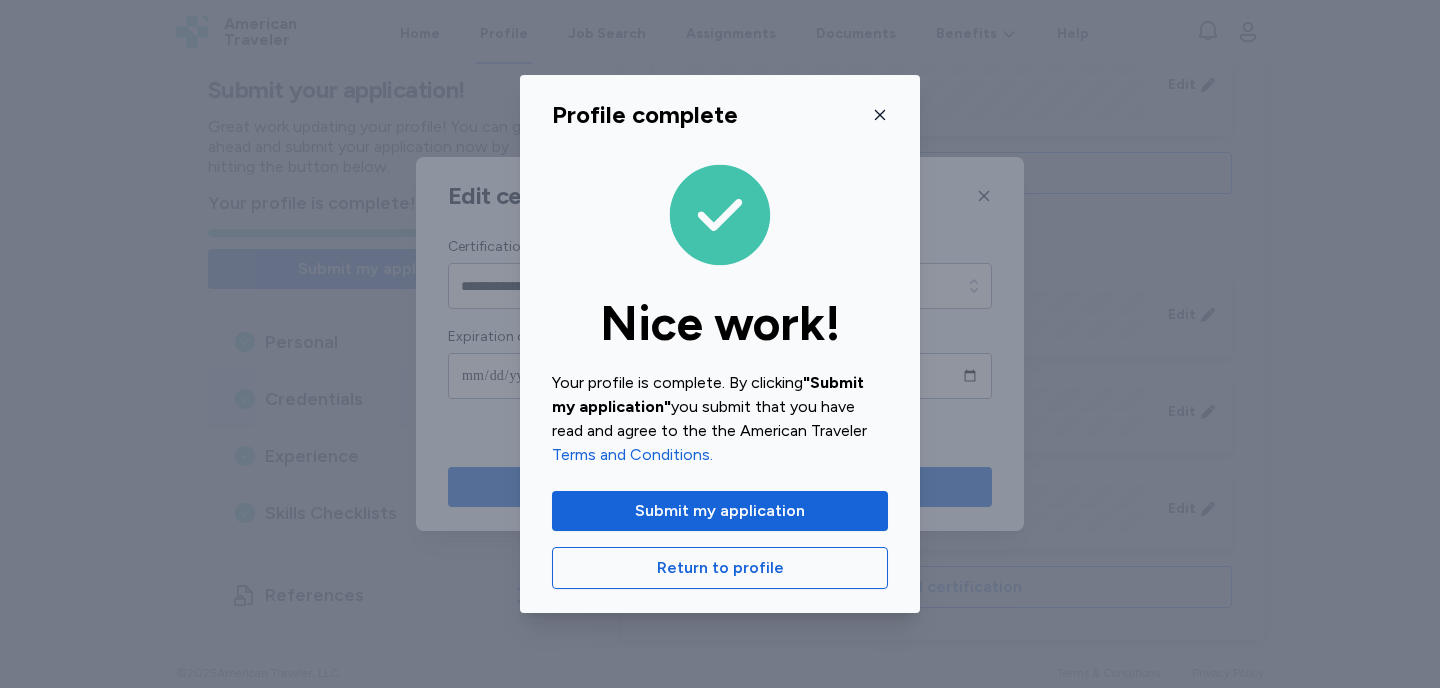 click 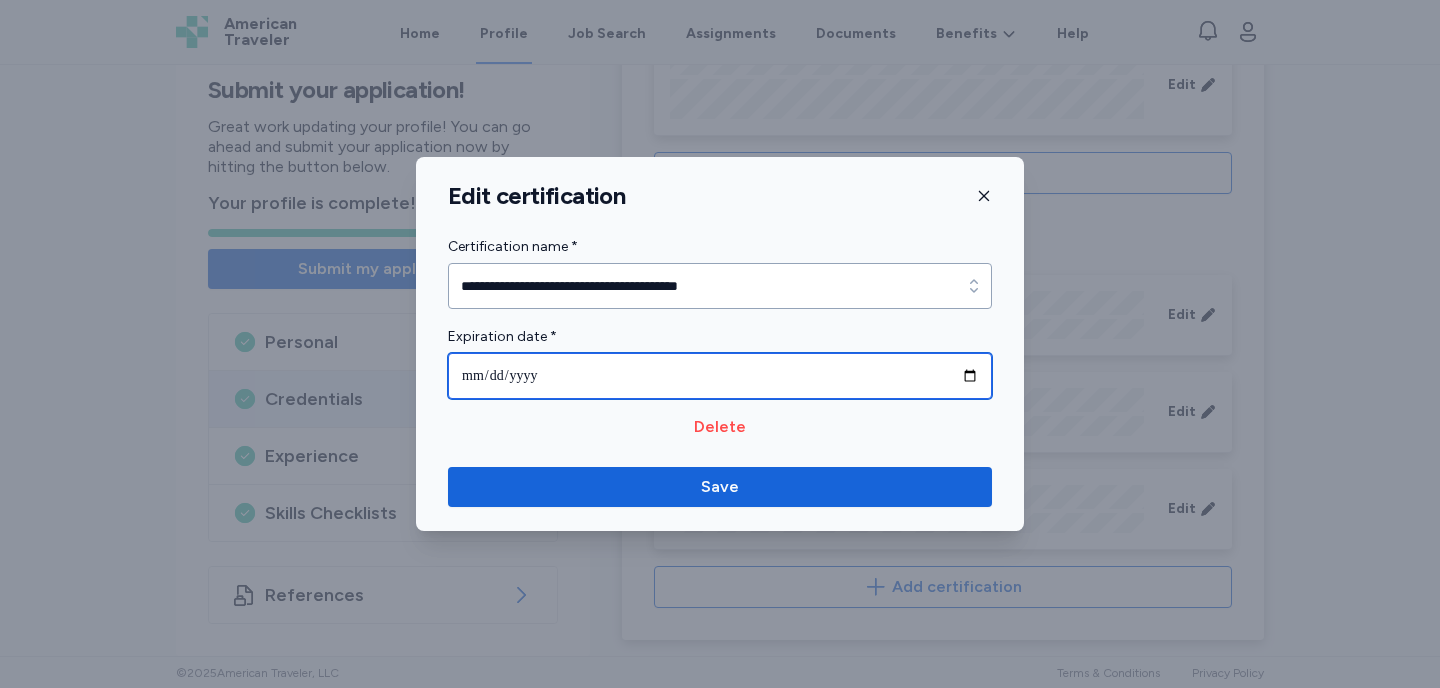 click on "**********" at bounding box center (720, 376) 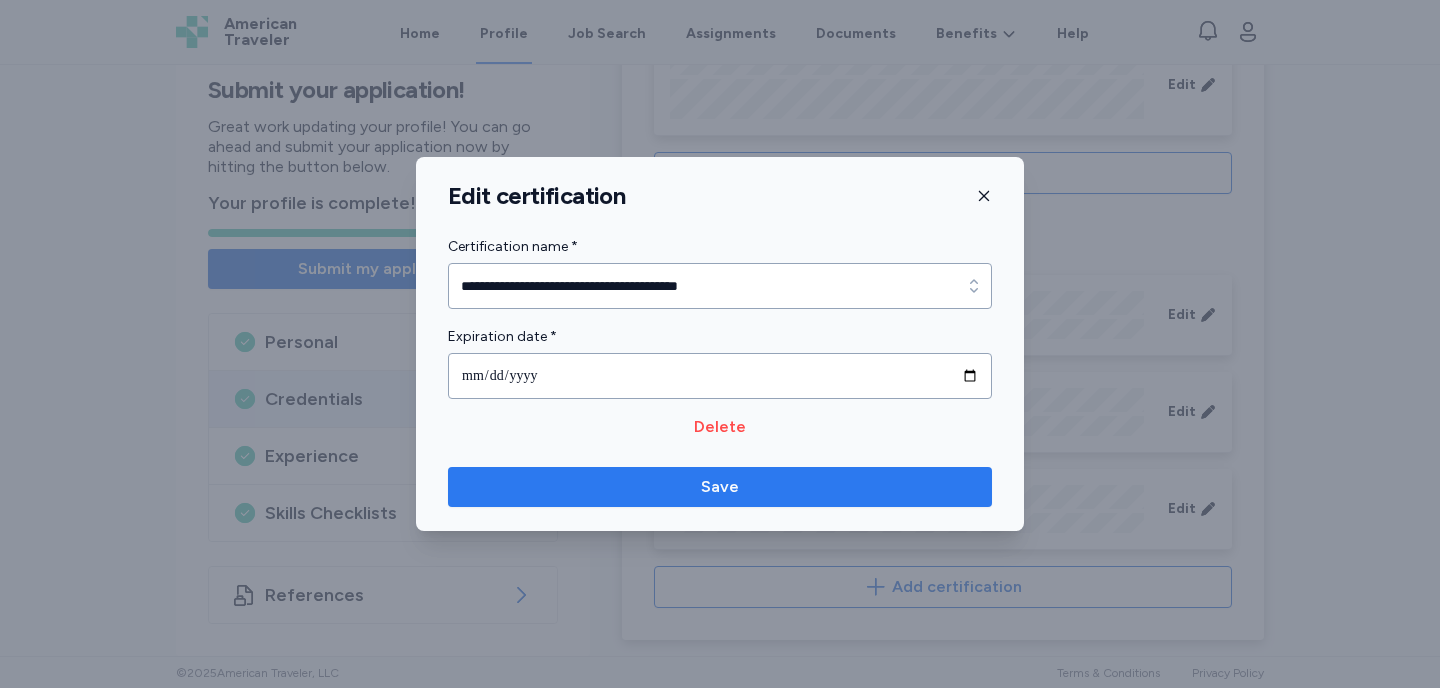 click on "Save" at bounding box center (720, 487) 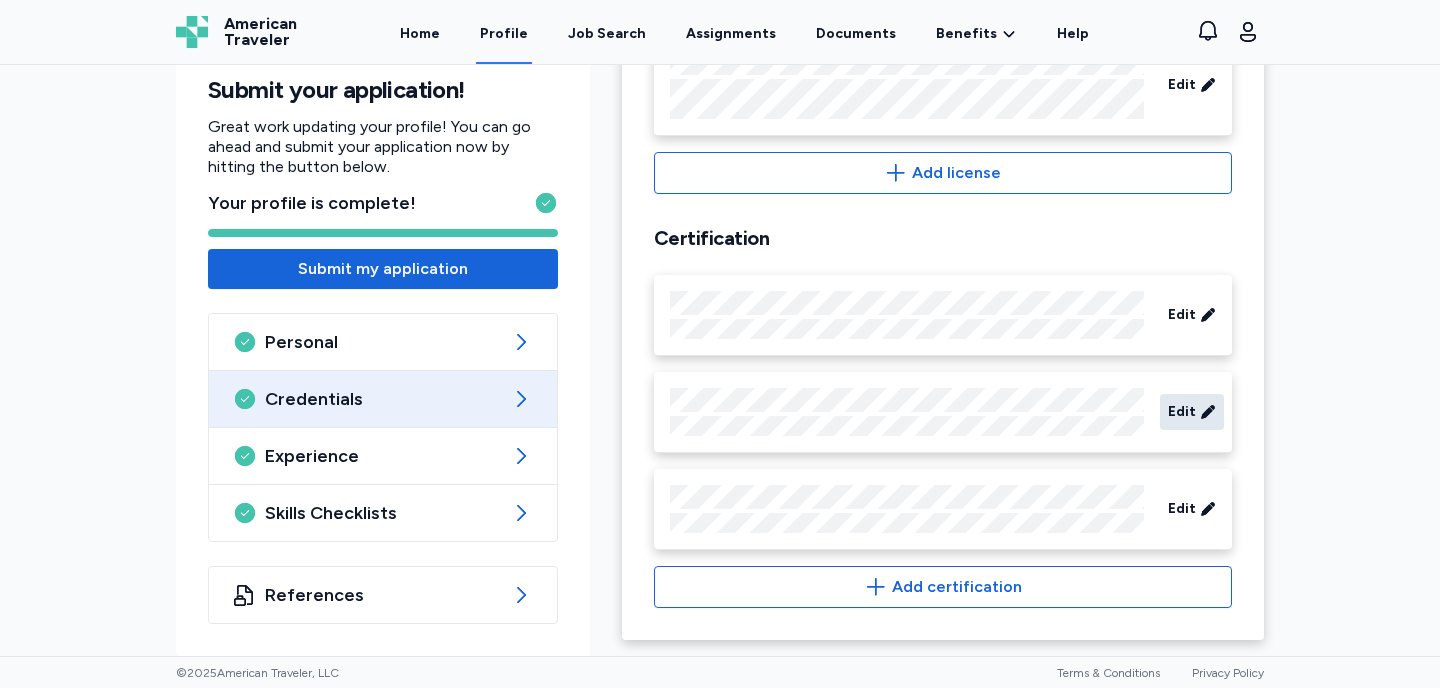 click on "Edit" at bounding box center (1192, 412) 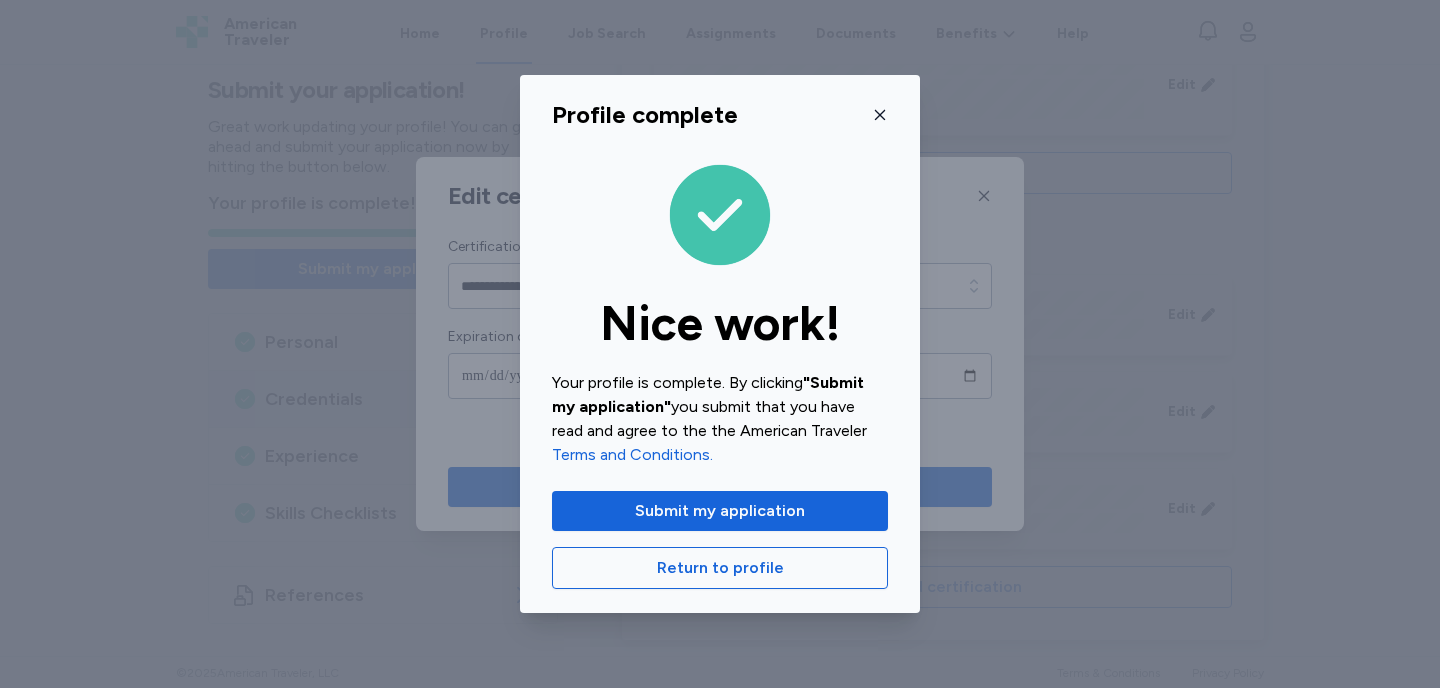 click 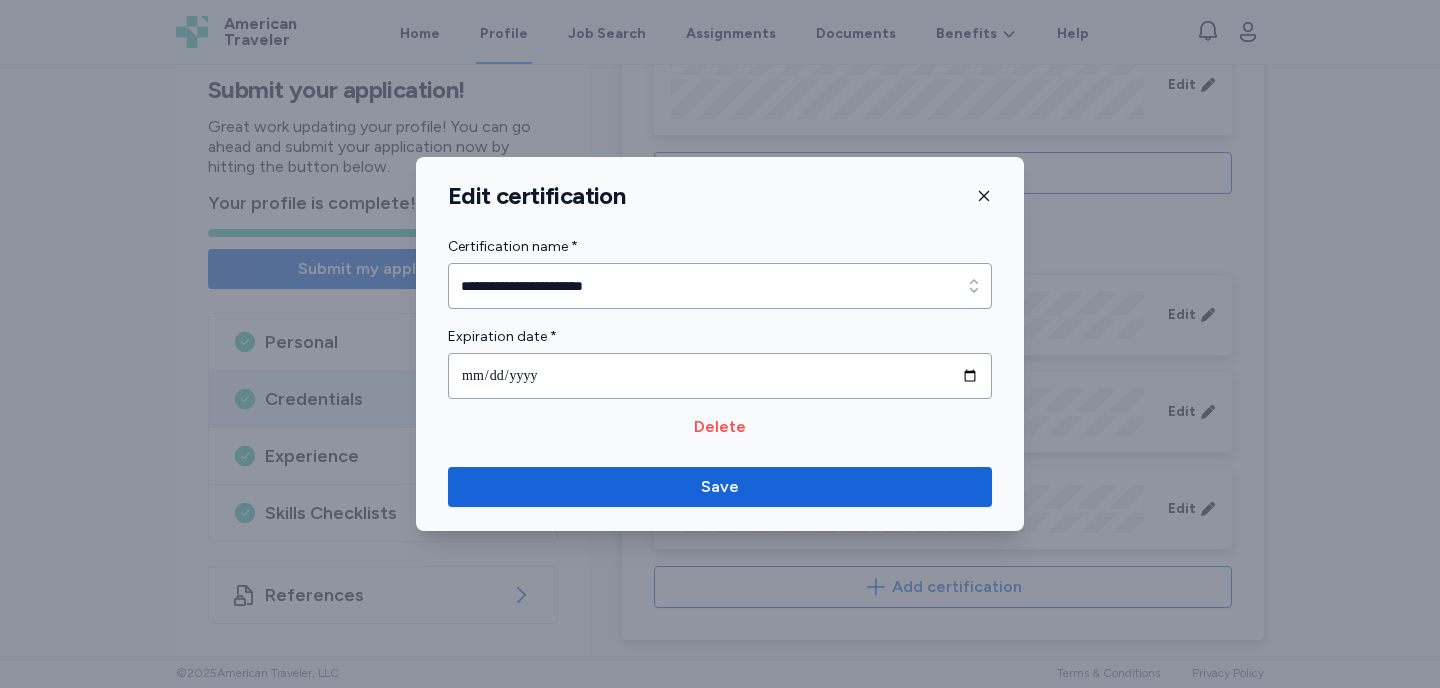 click 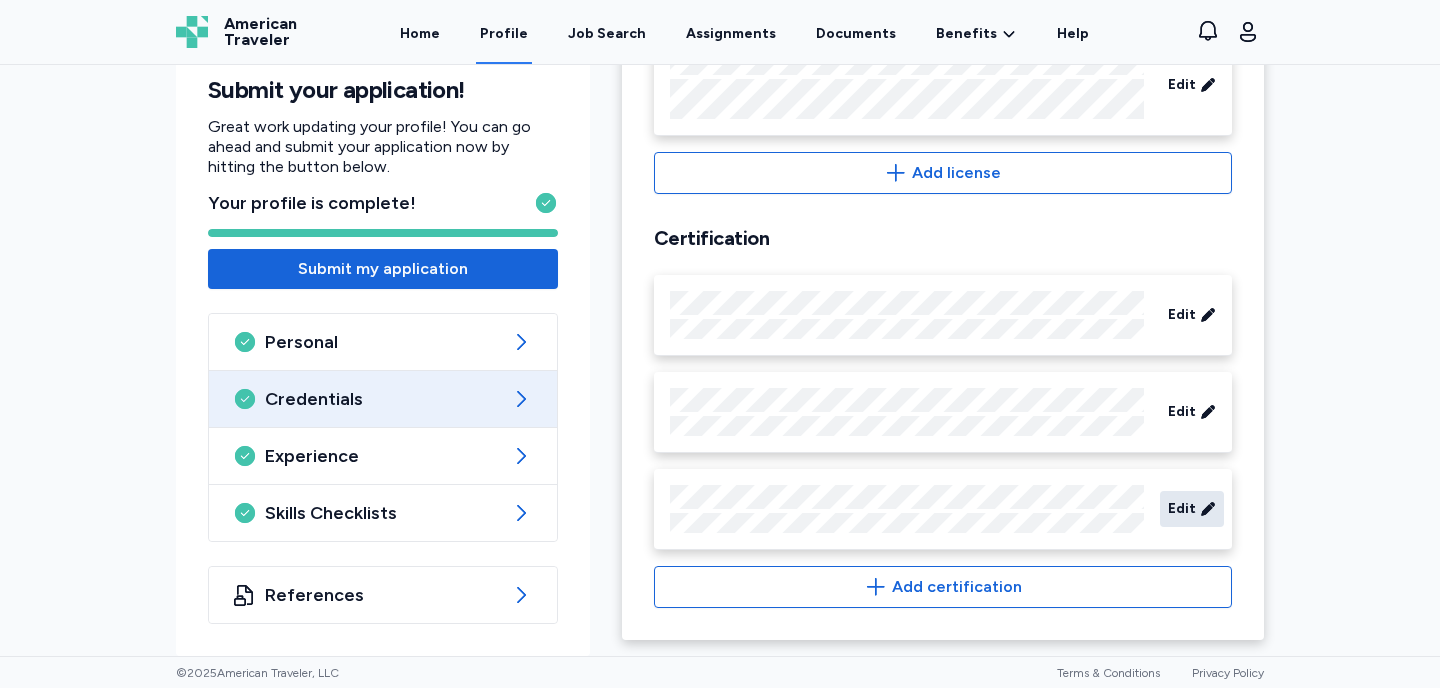 click on "Edit" at bounding box center (1182, 509) 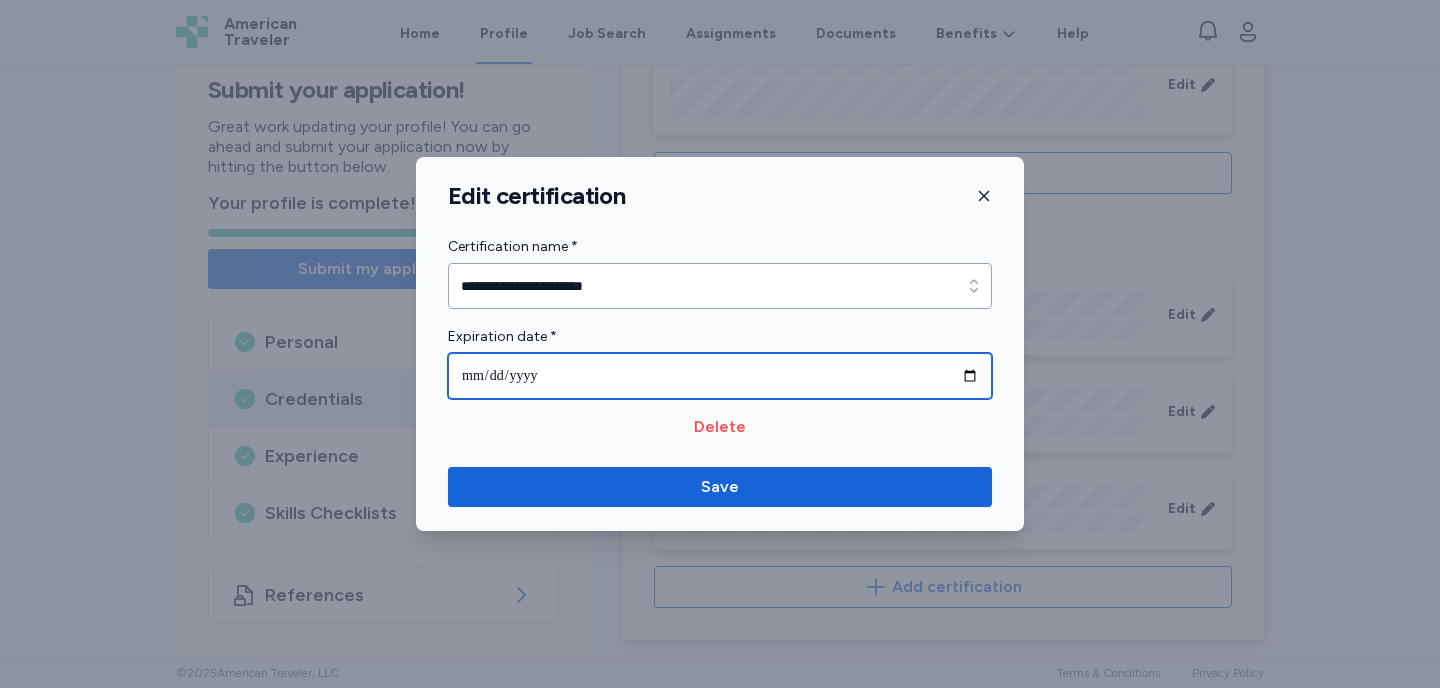 click on "**********" at bounding box center (720, 376) 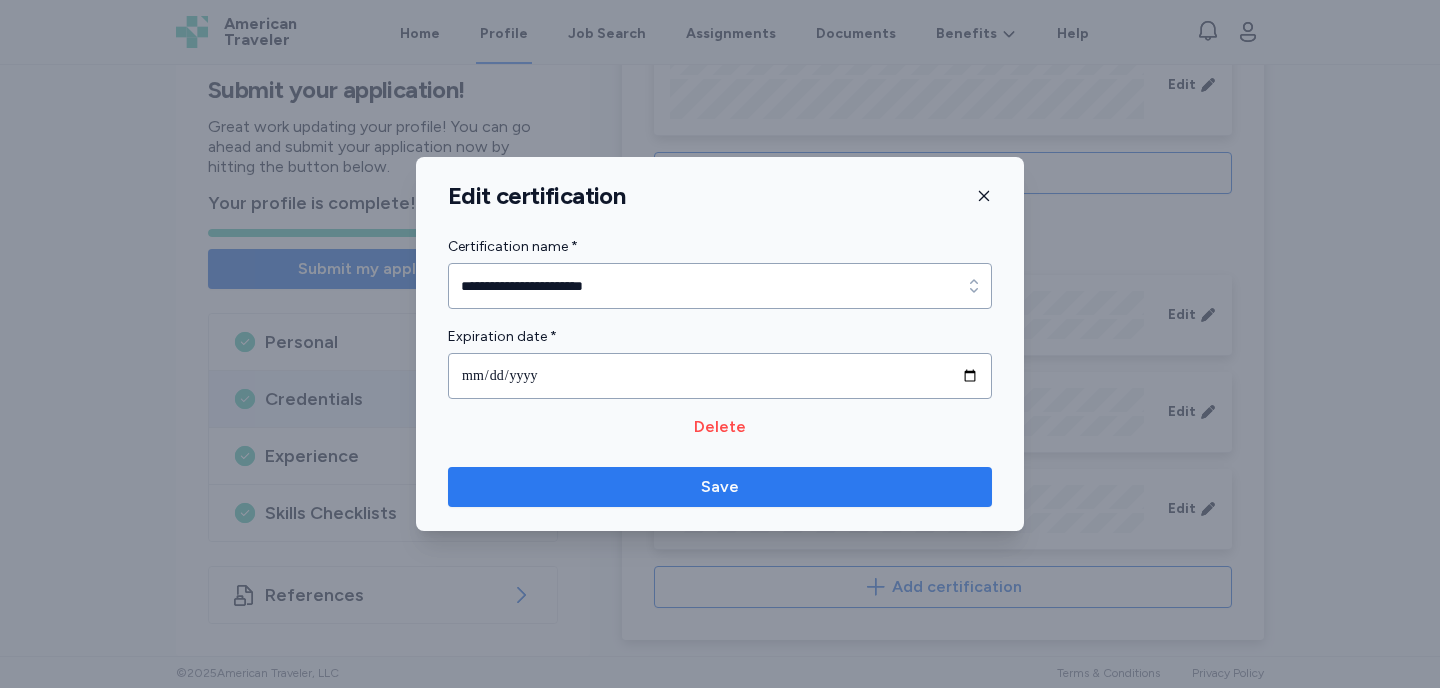 click on "Save" at bounding box center [720, 487] 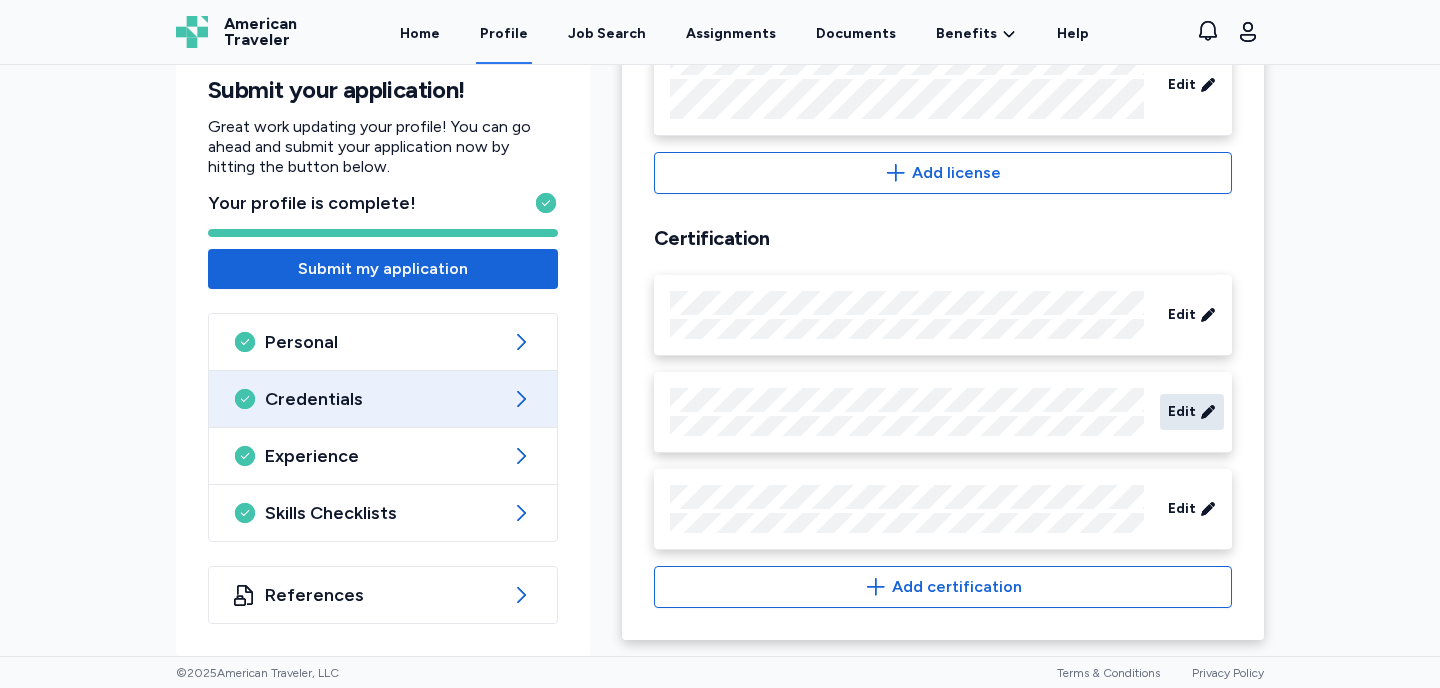 click on "Edit" at bounding box center (1182, 412) 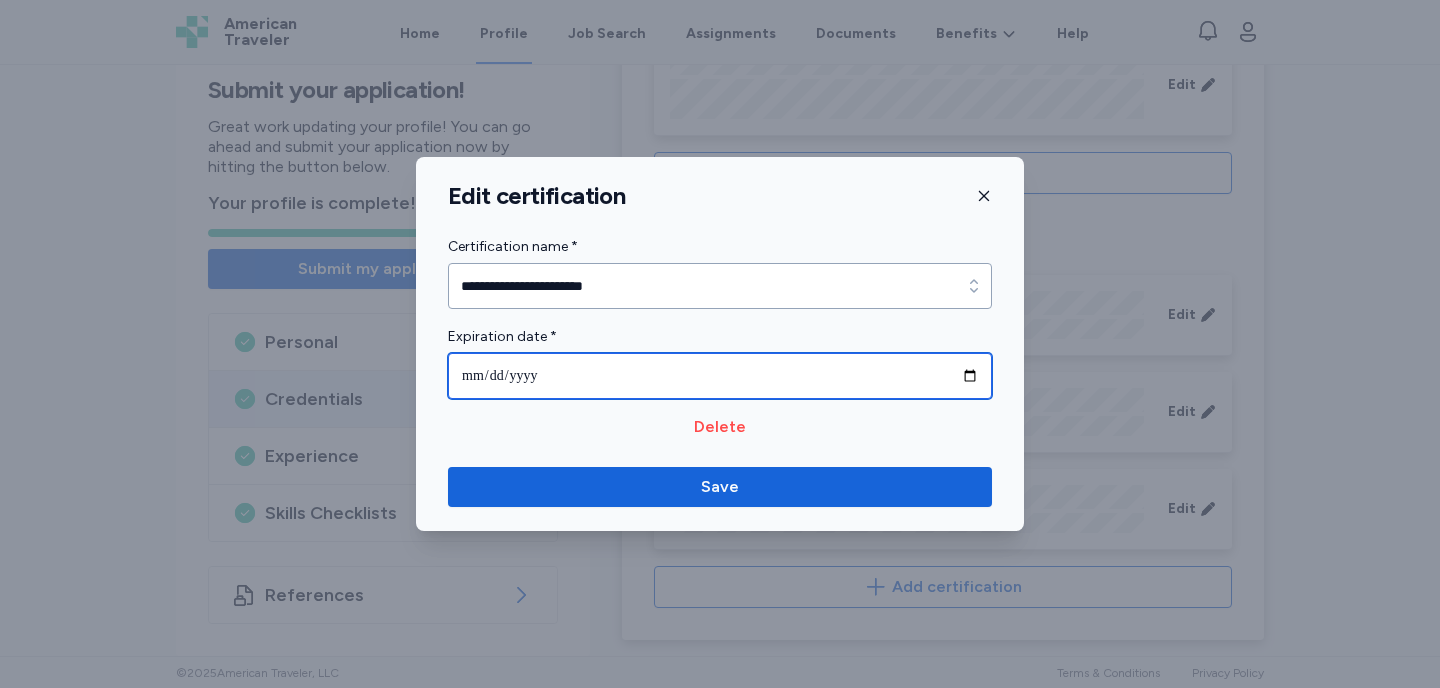 click on "**********" at bounding box center [720, 376] 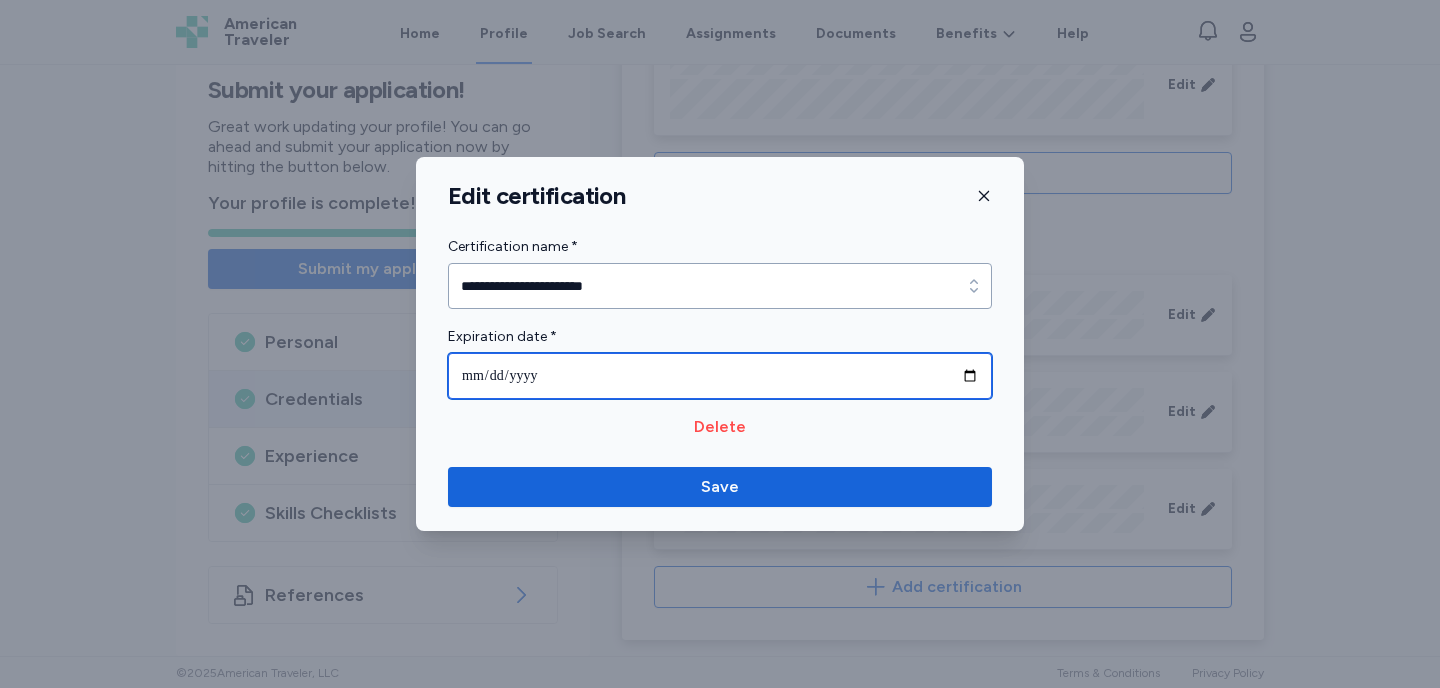 type on "**********" 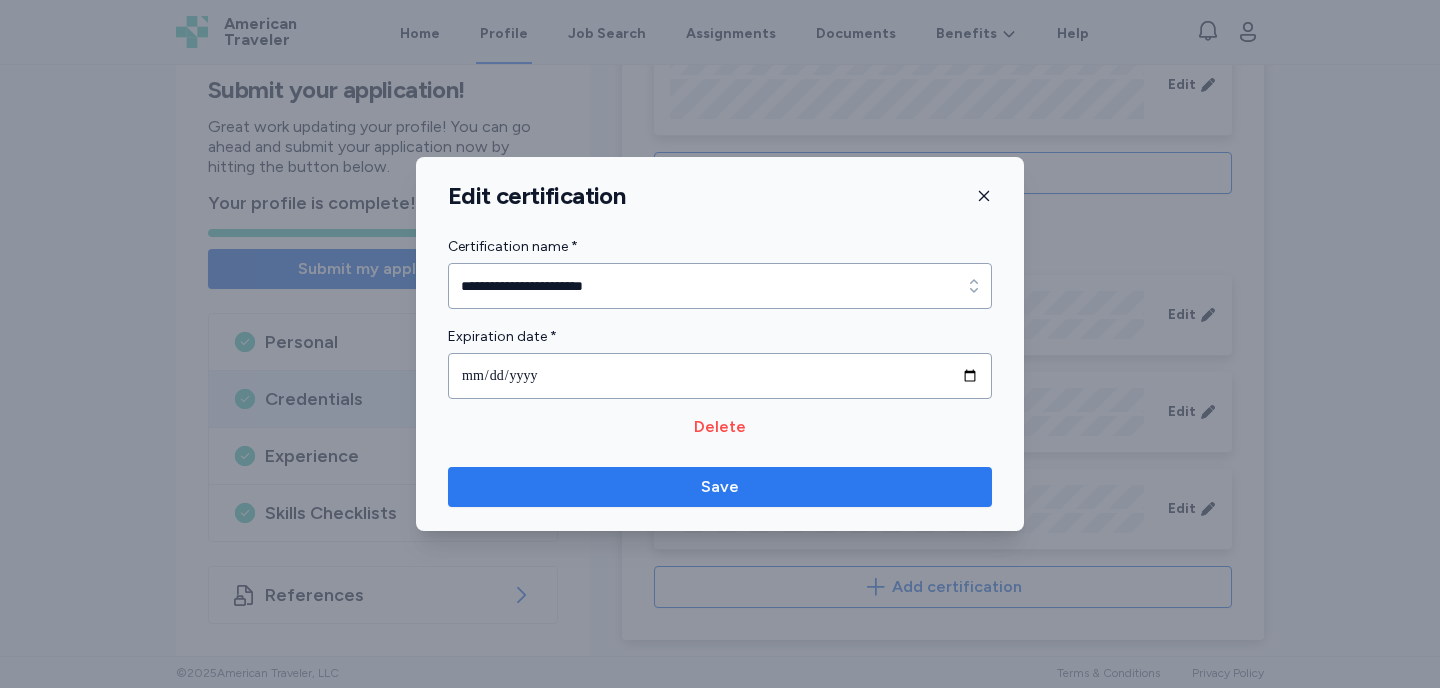 click on "Save" at bounding box center (720, 487) 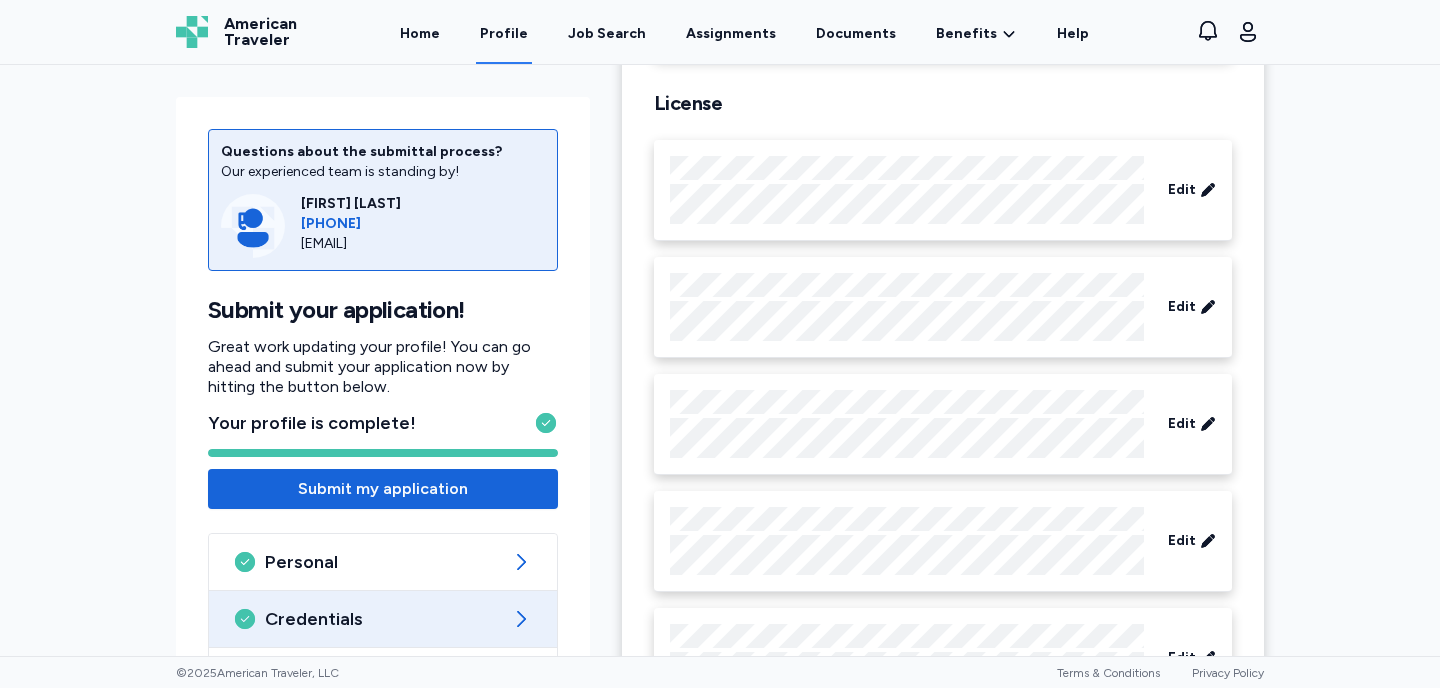 scroll, scrollTop: 737, scrollLeft: 0, axis: vertical 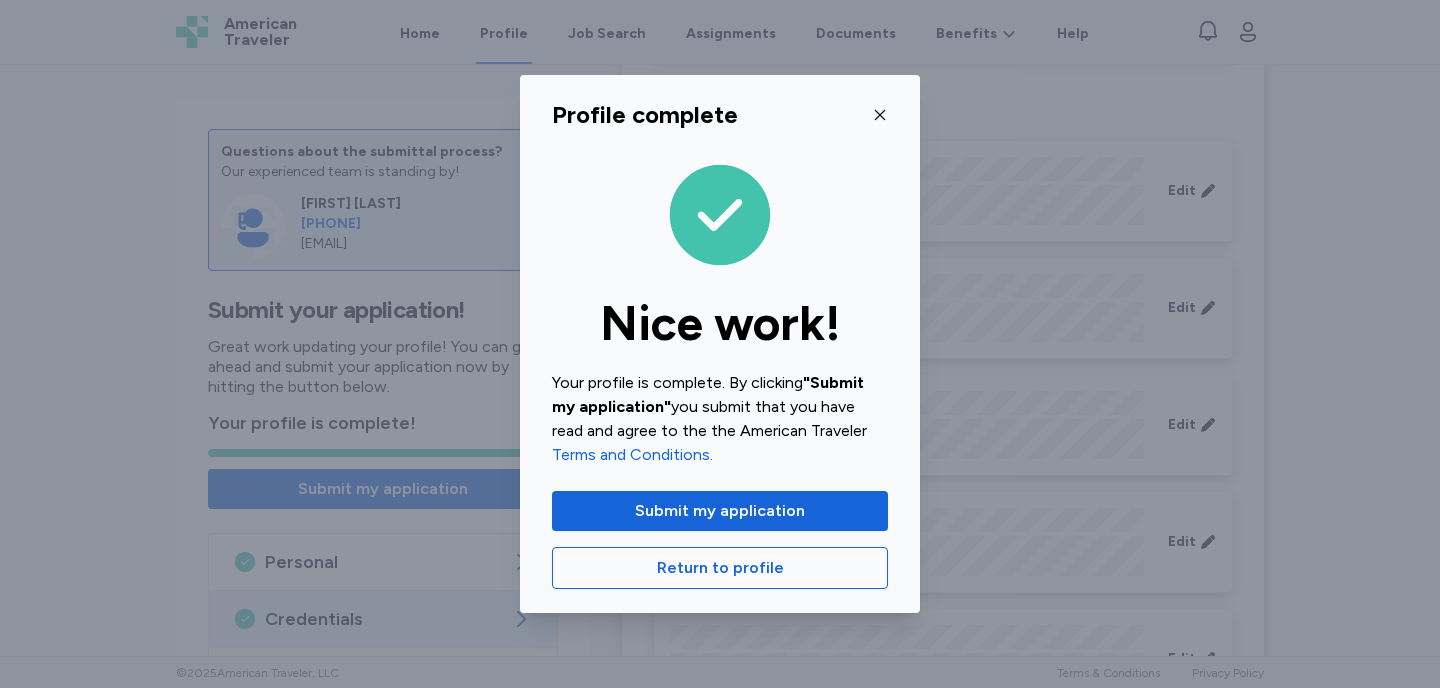 click 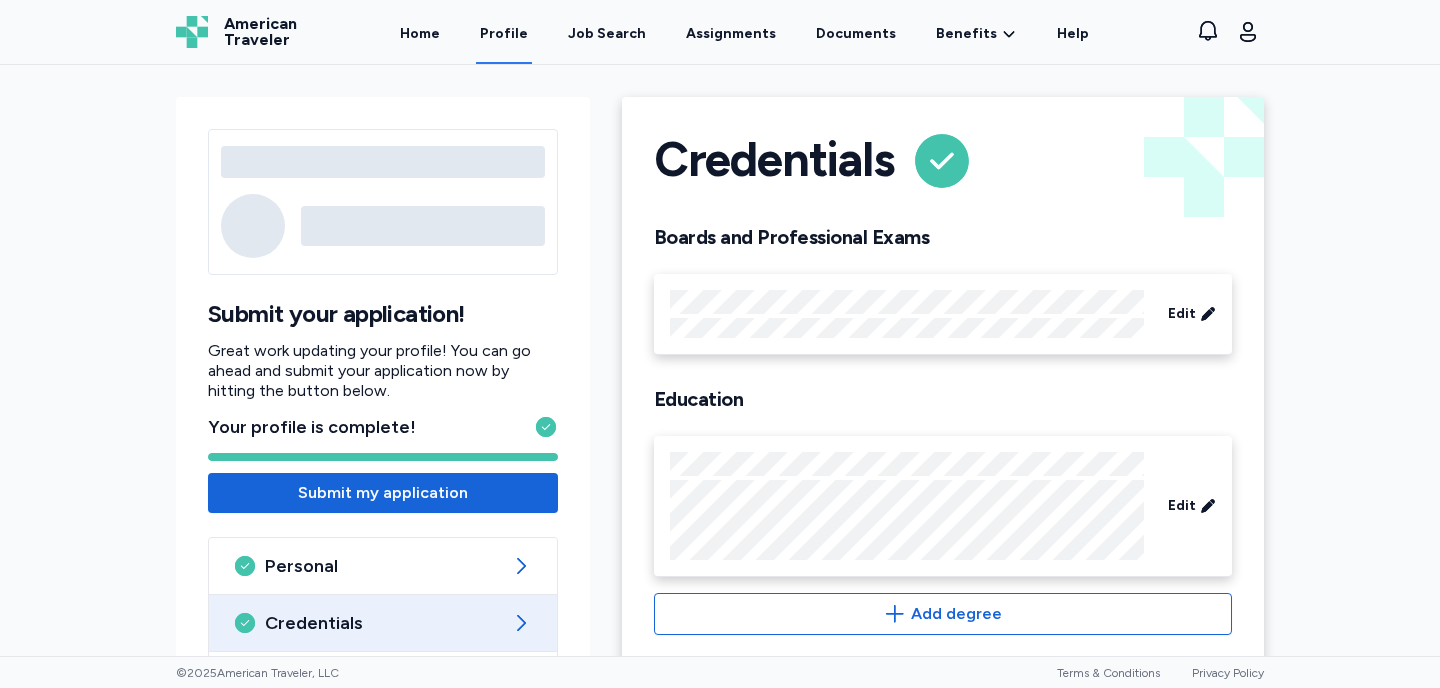 scroll, scrollTop: 0, scrollLeft: 0, axis: both 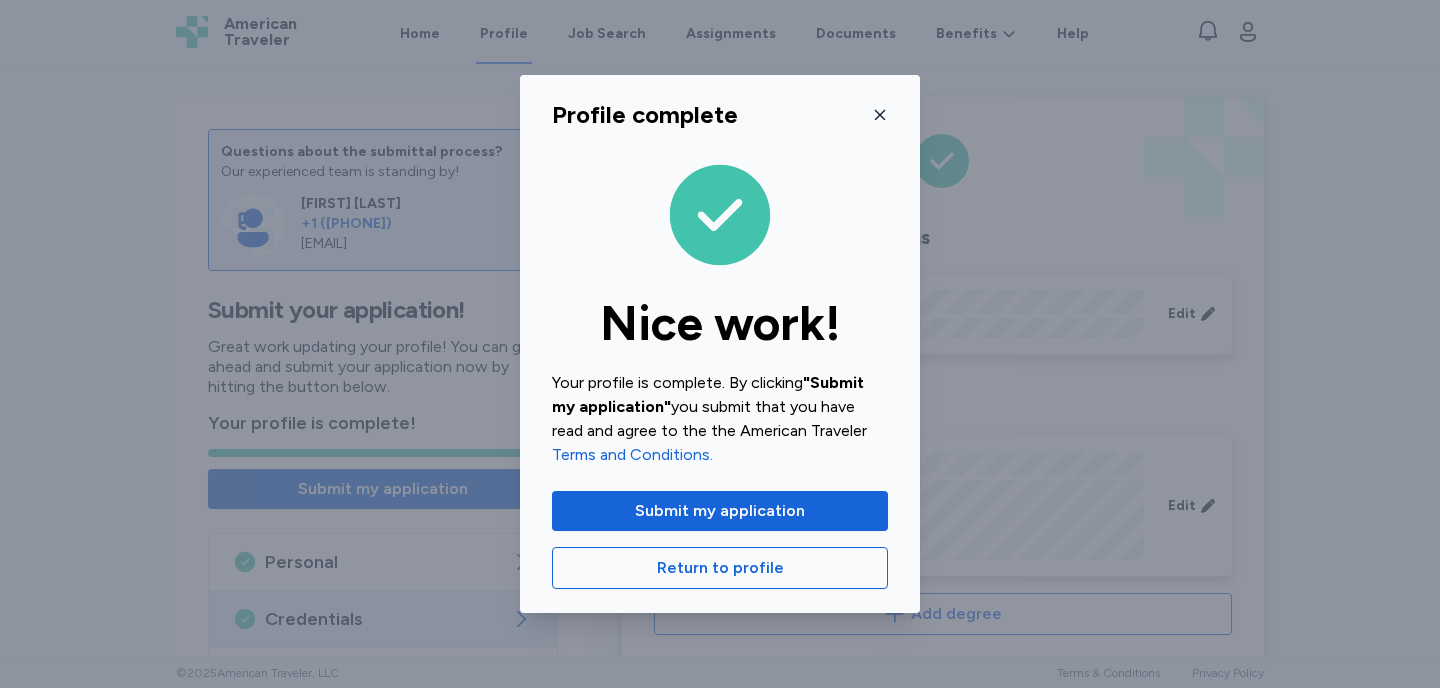 click 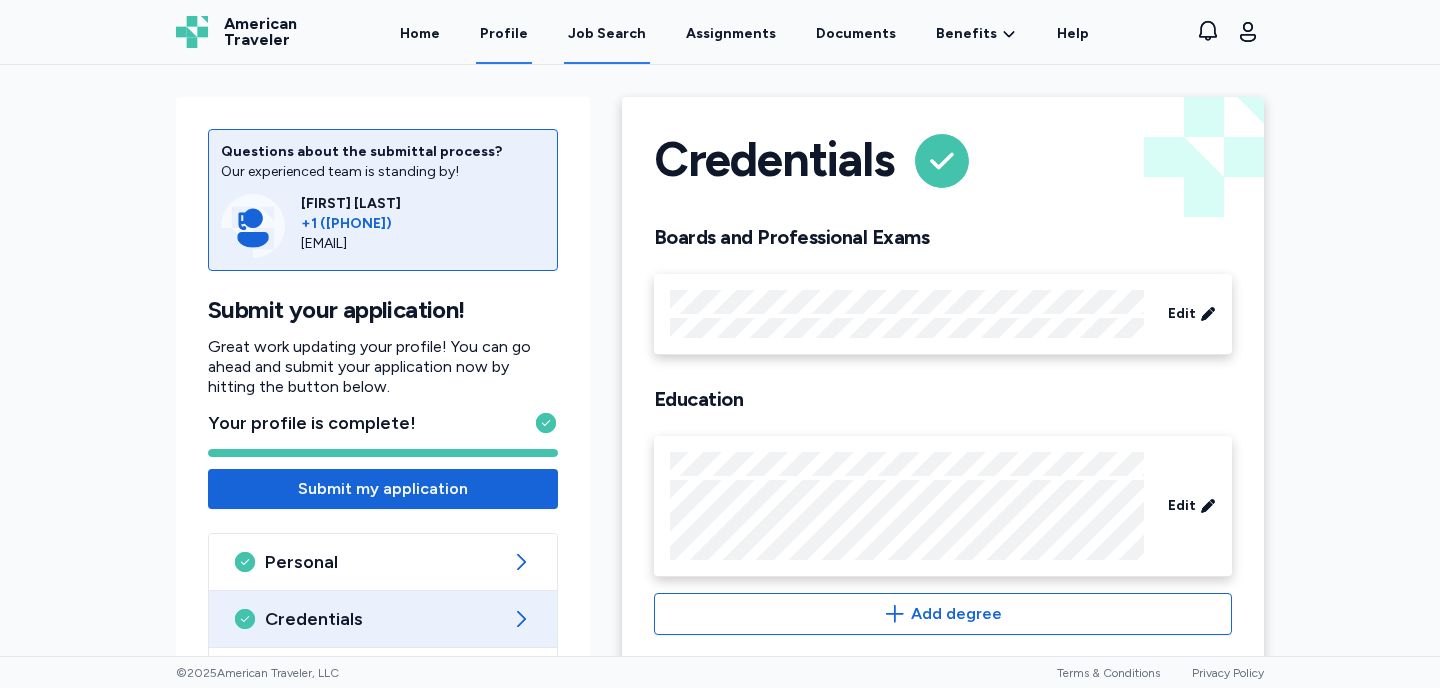 click on "Job Search" at bounding box center [607, 34] 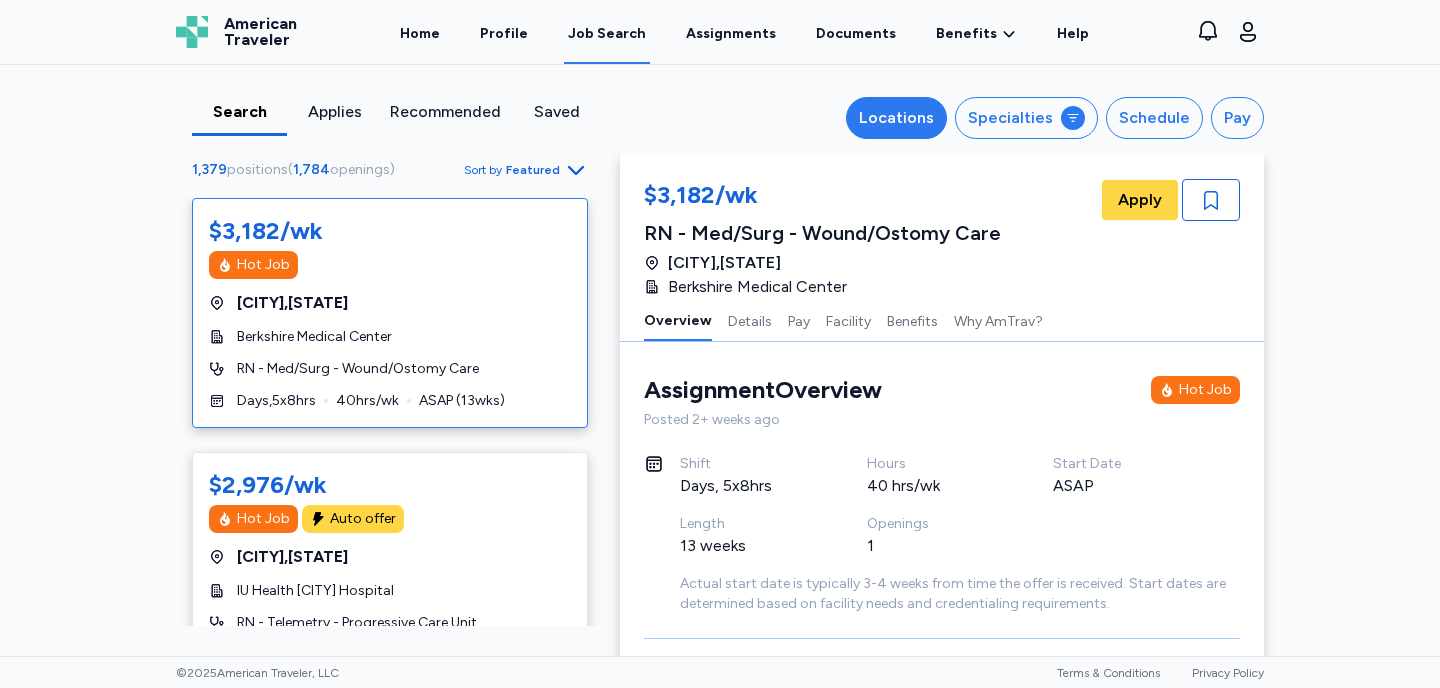 click on "Locations" at bounding box center [896, 118] 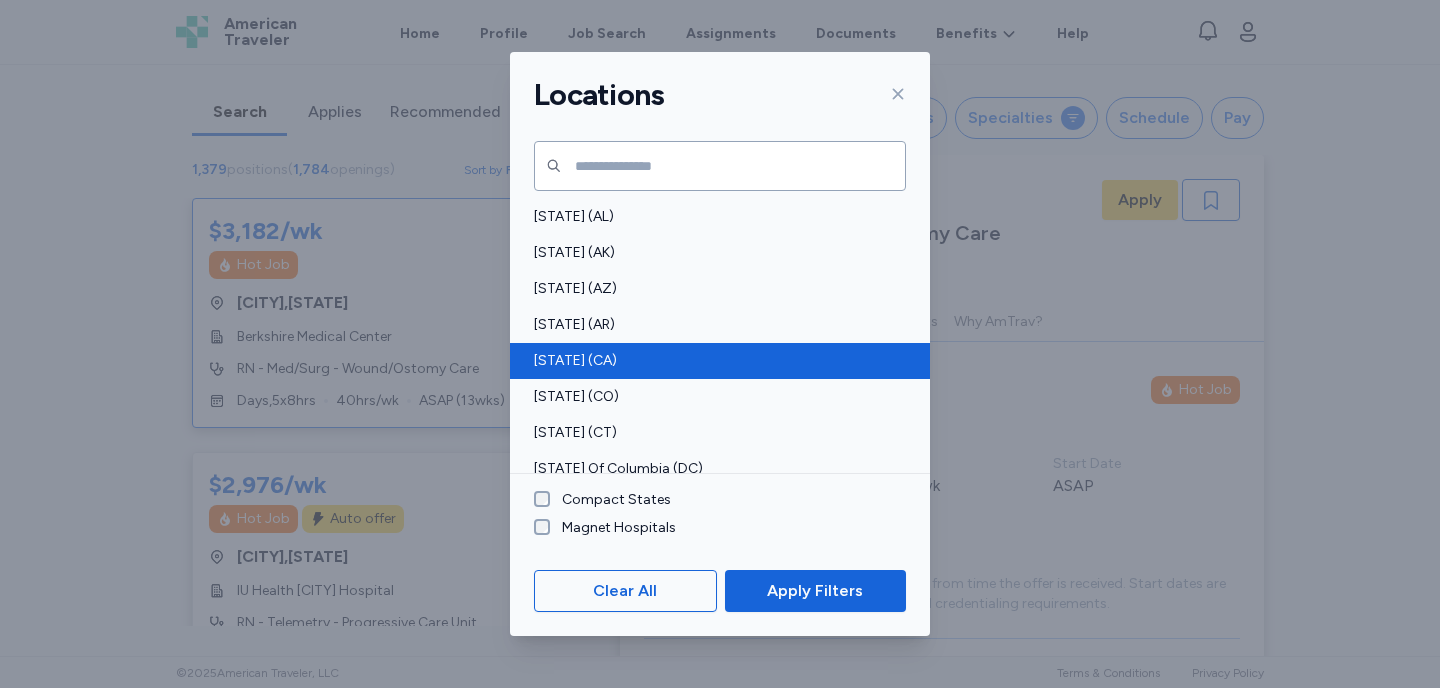 click on "[STATE] (CA)" at bounding box center (714, 361) 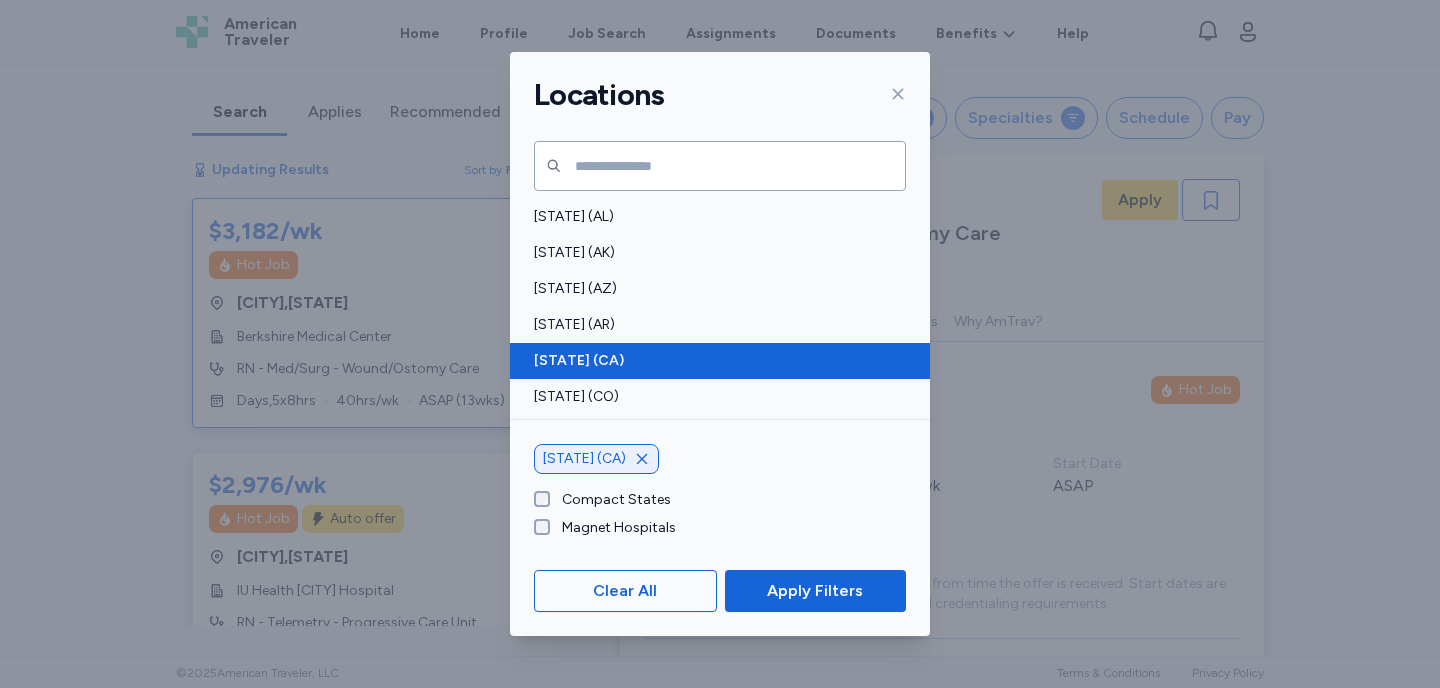 scroll, scrollTop: 2, scrollLeft: 0, axis: vertical 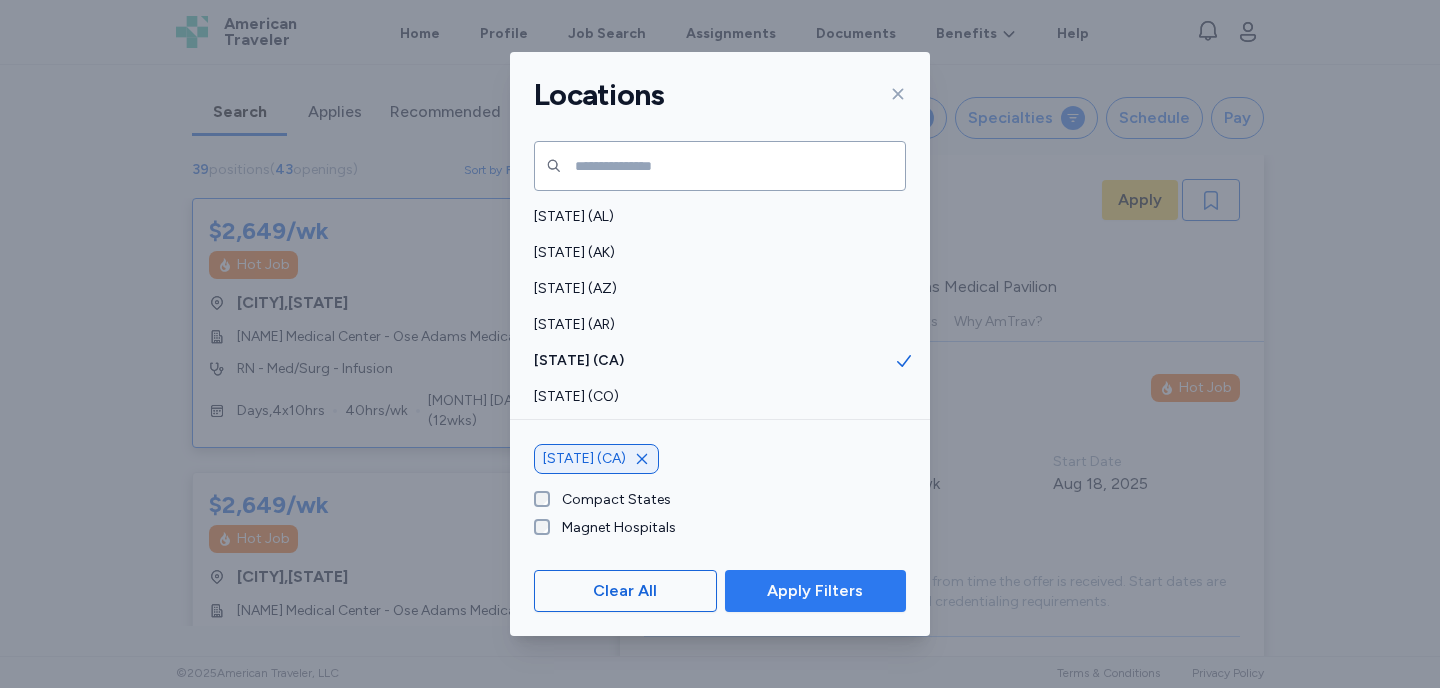 click on "Apply Filters" at bounding box center (815, 591) 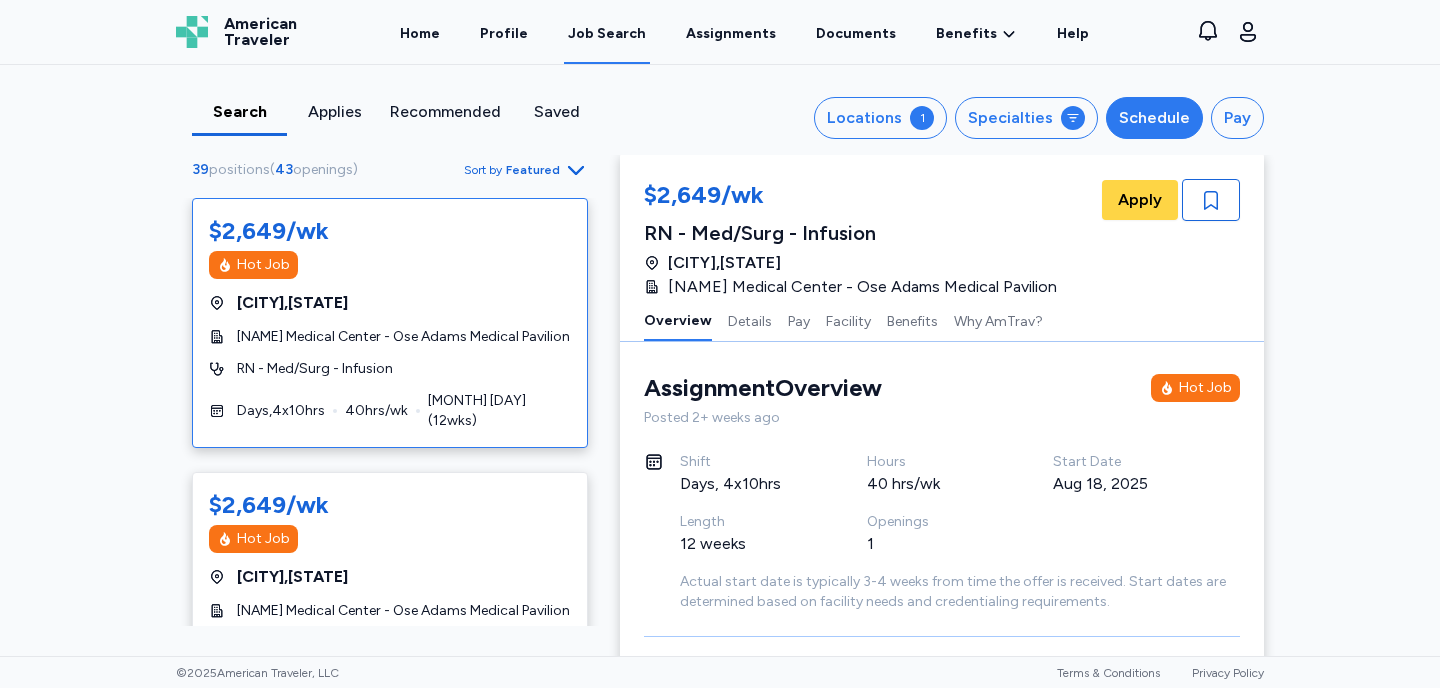 click on "Schedule" at bounding box center (1154, 118) 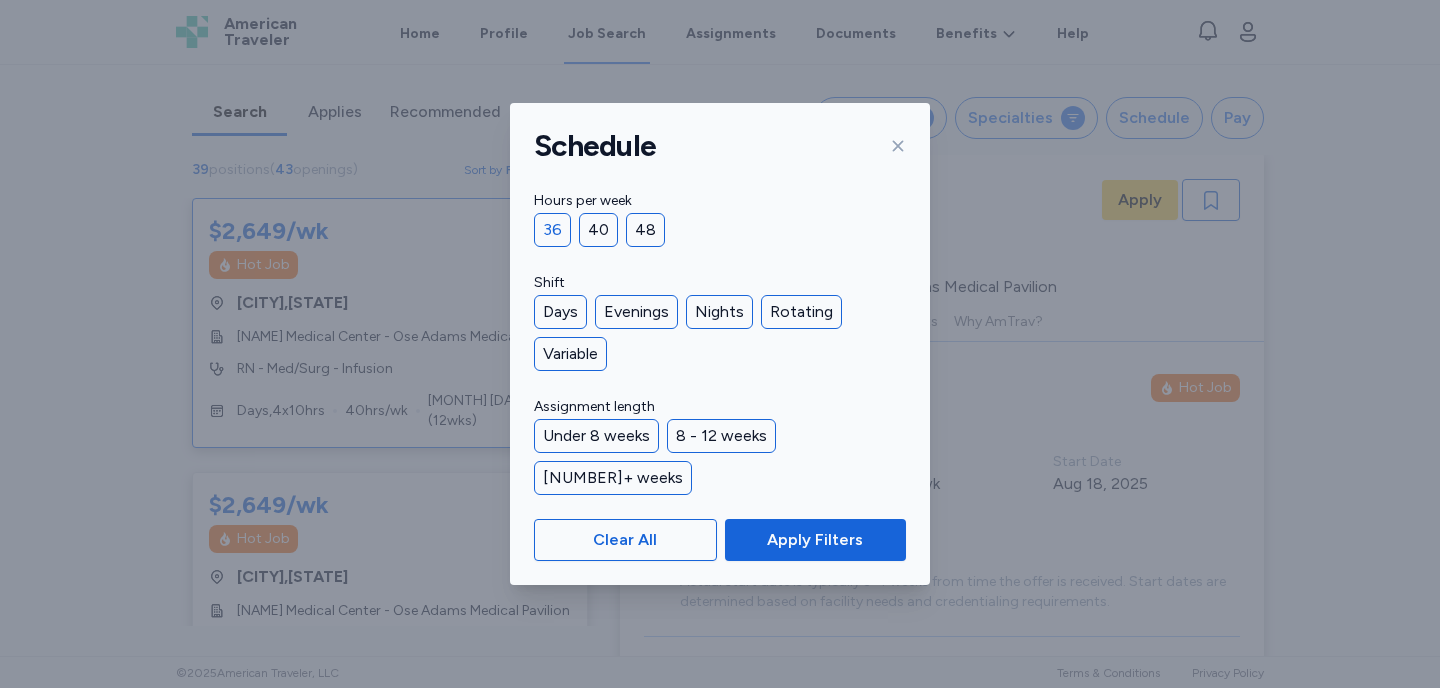 click on "36" at bounding box center (552, 230) 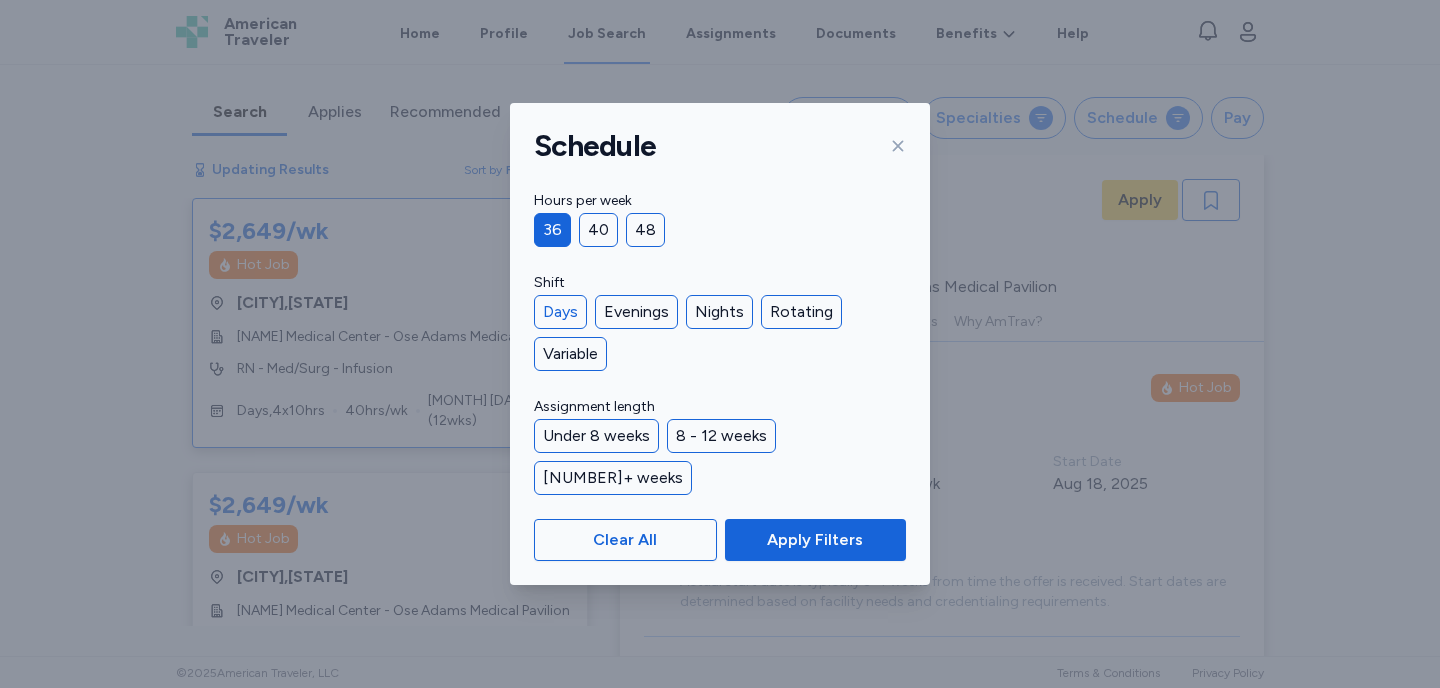 click on "Days" at bounding box center (560, 312) 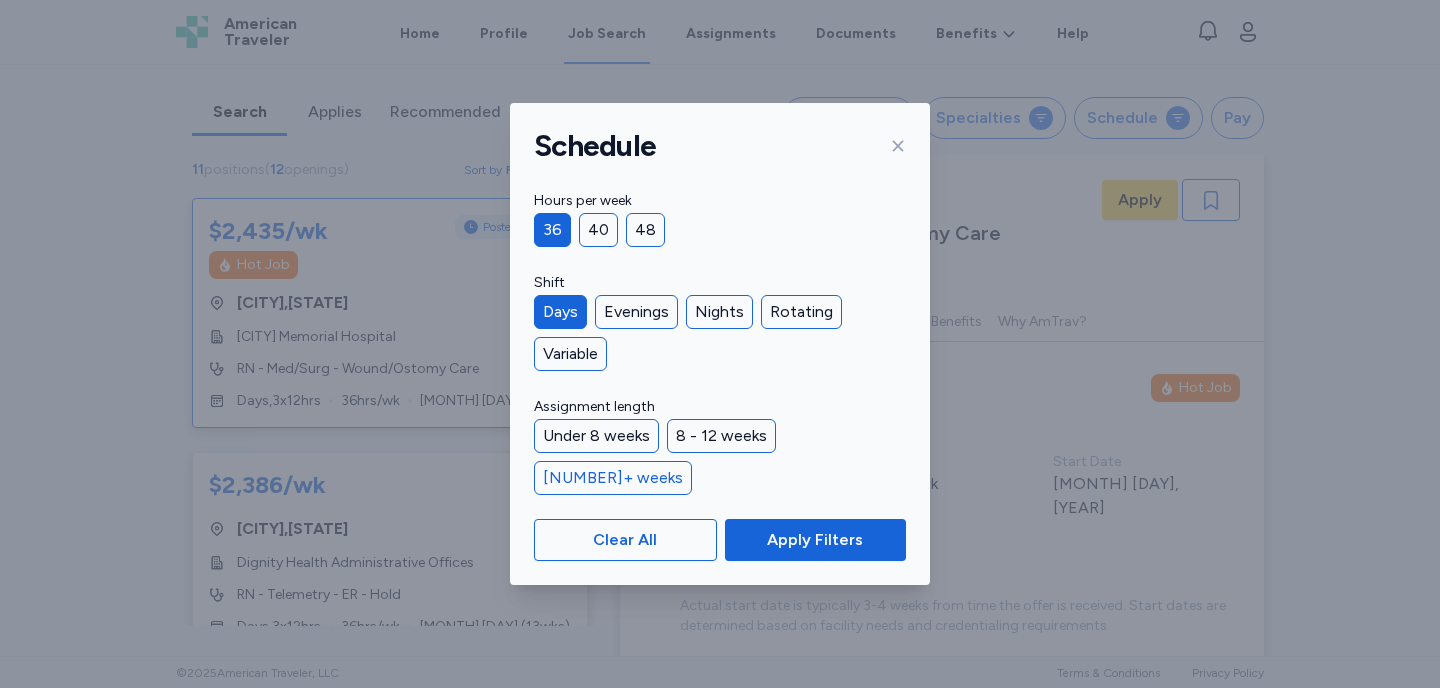 click on "[NUMBER]+ weeks" at bounding box center [613, 478] 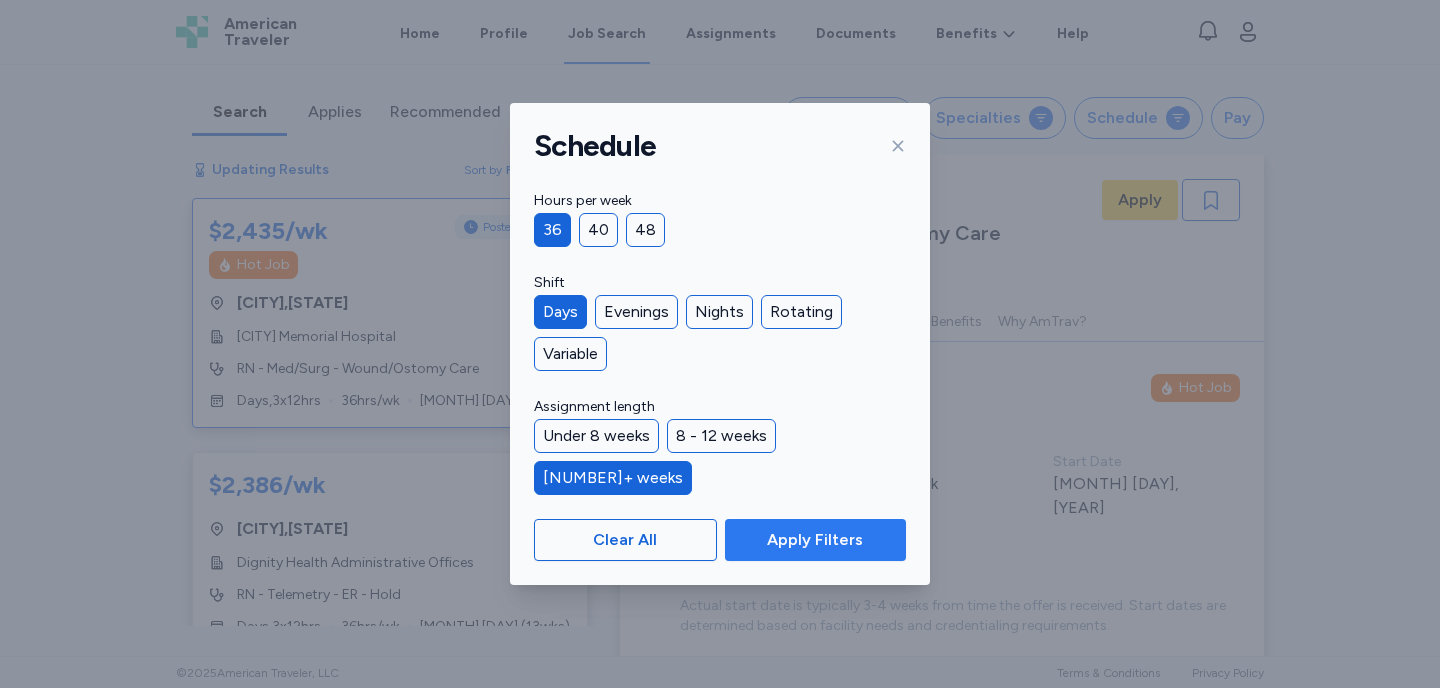 click on "Apply Filters" at bounding box center [815, 540] 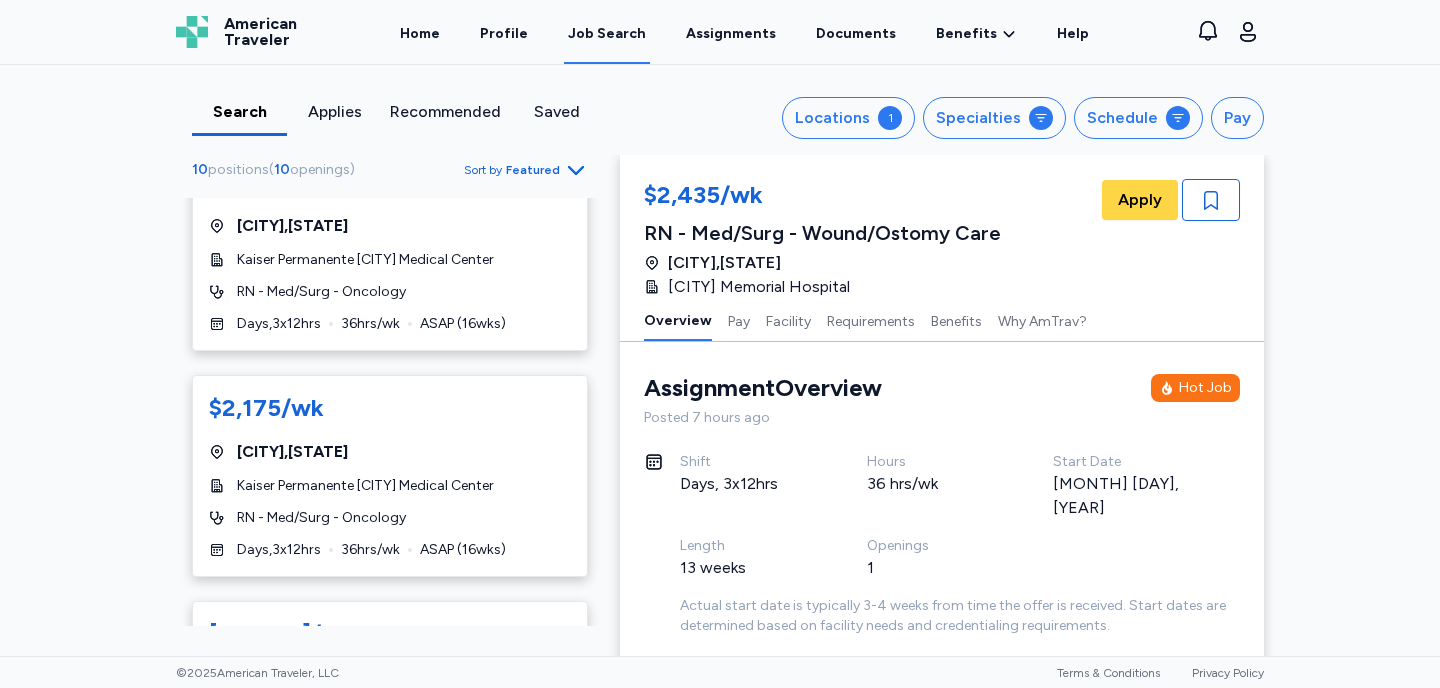 scroll, scrollTop: 485, scrollLeft: 0, axis: vertical 